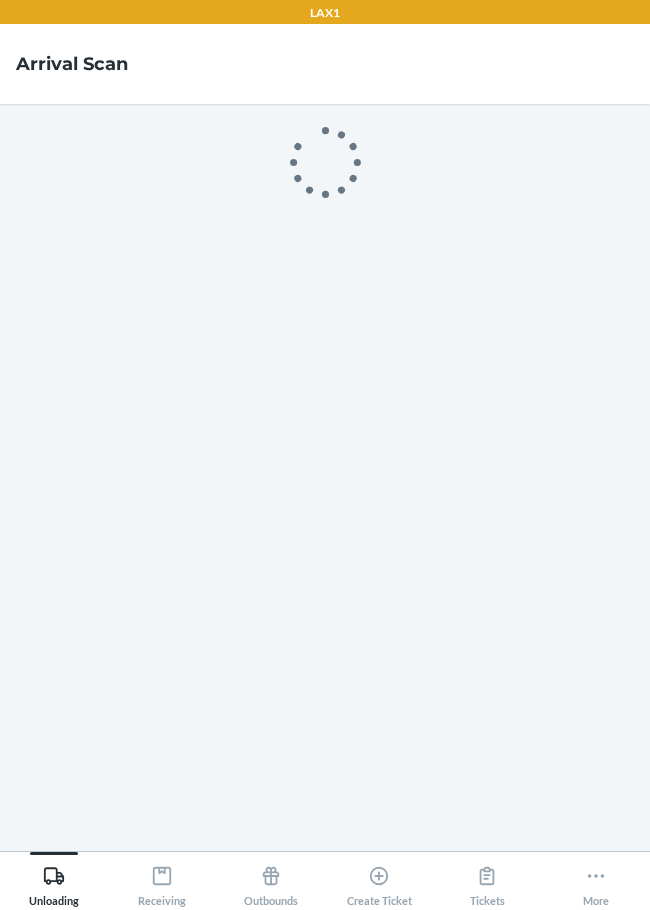 scroll, scrollTop: 0, scrollLeft: 0, axis: both 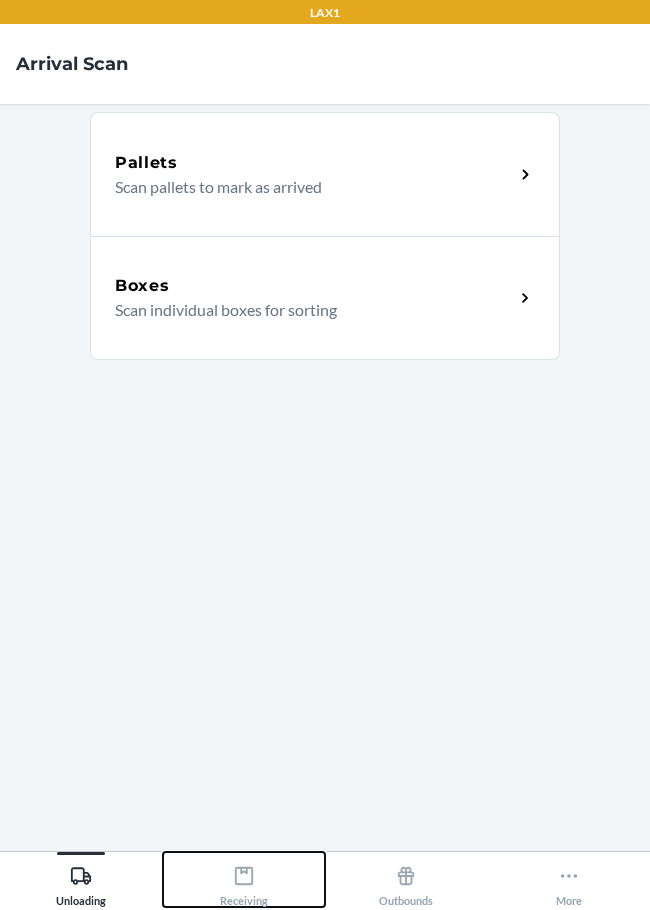 click 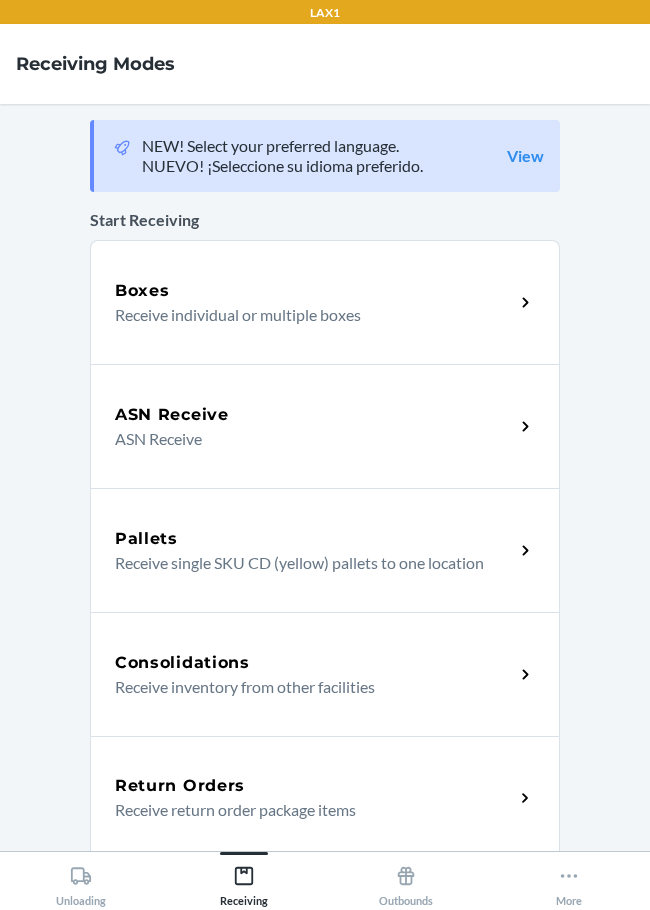 click on "Return Orders" at bounding box center (314, 786) 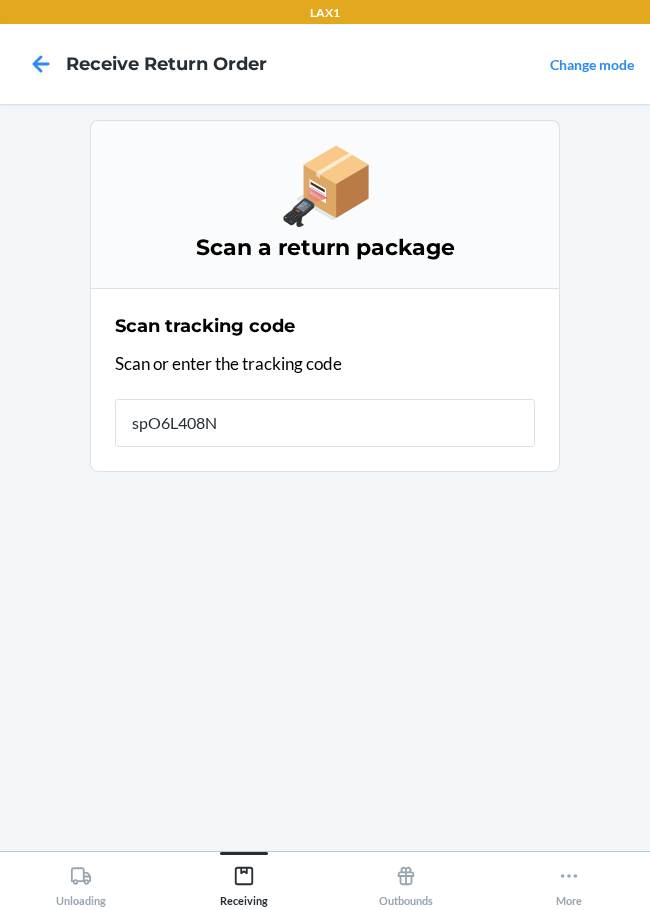 type on "spO6L408NN" 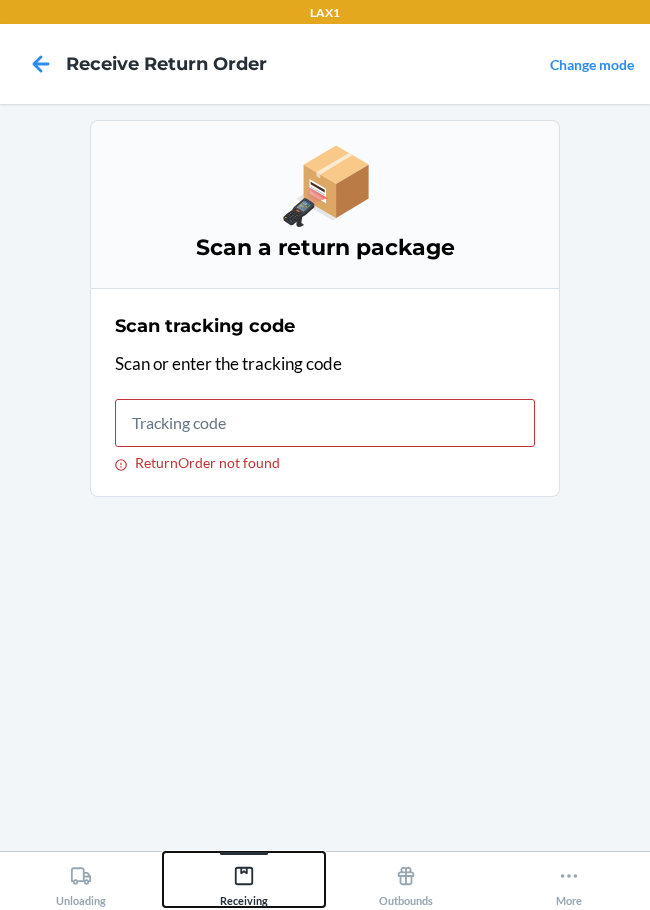 click 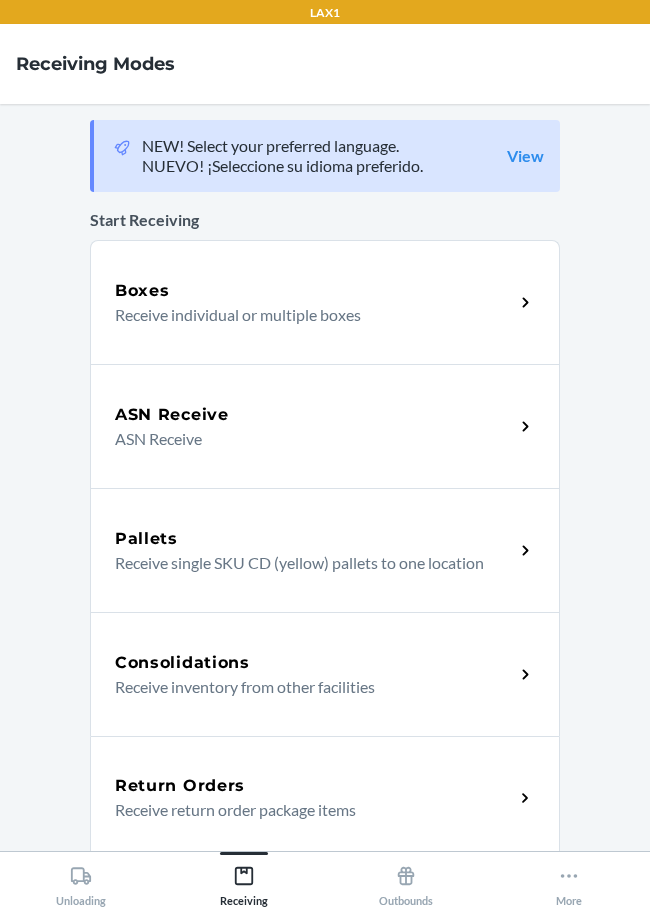 click 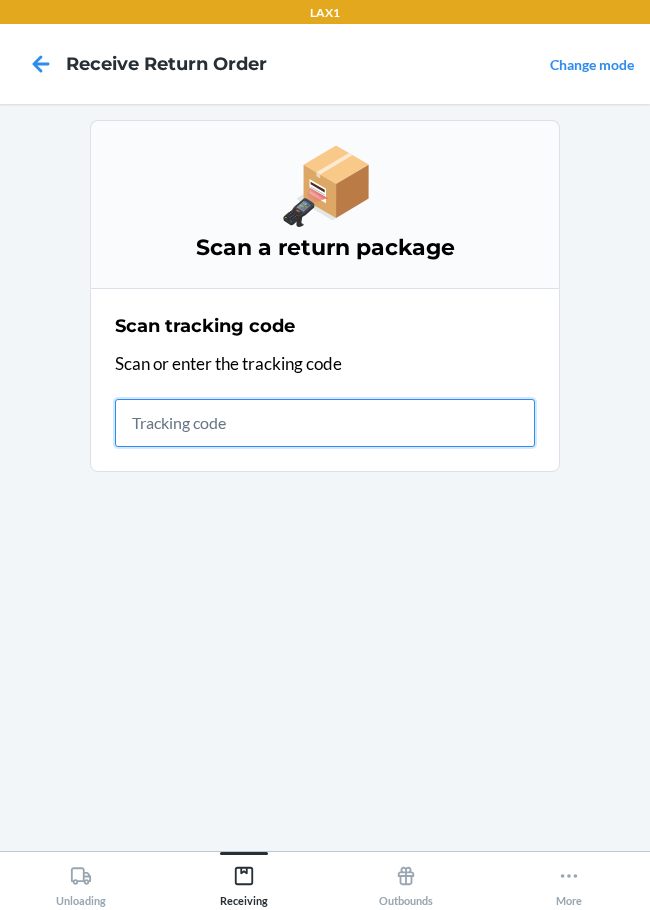 click at bounding box center (325, 423) 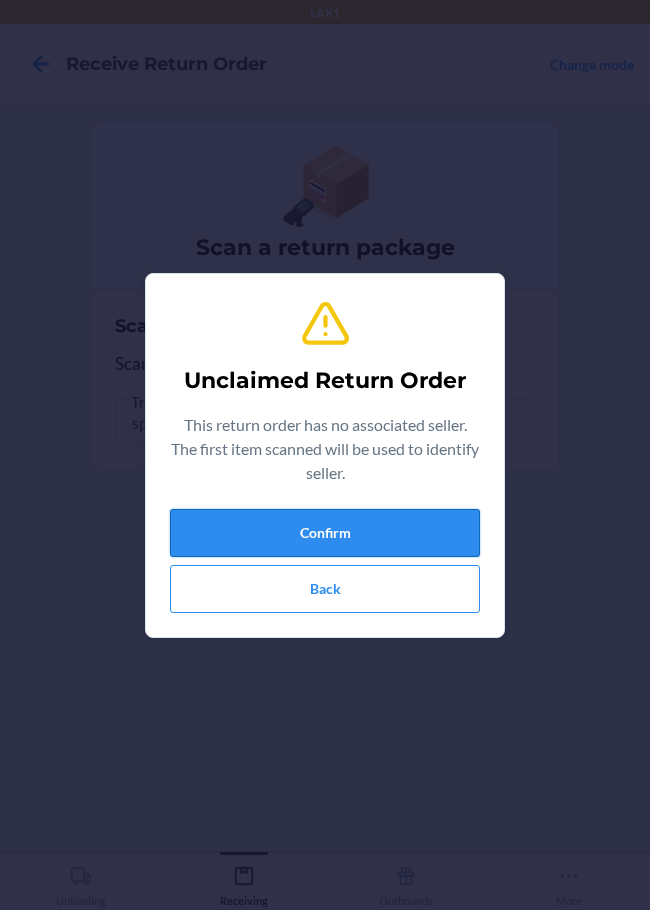 click on "Confirm" at bounding box center (325, 533) 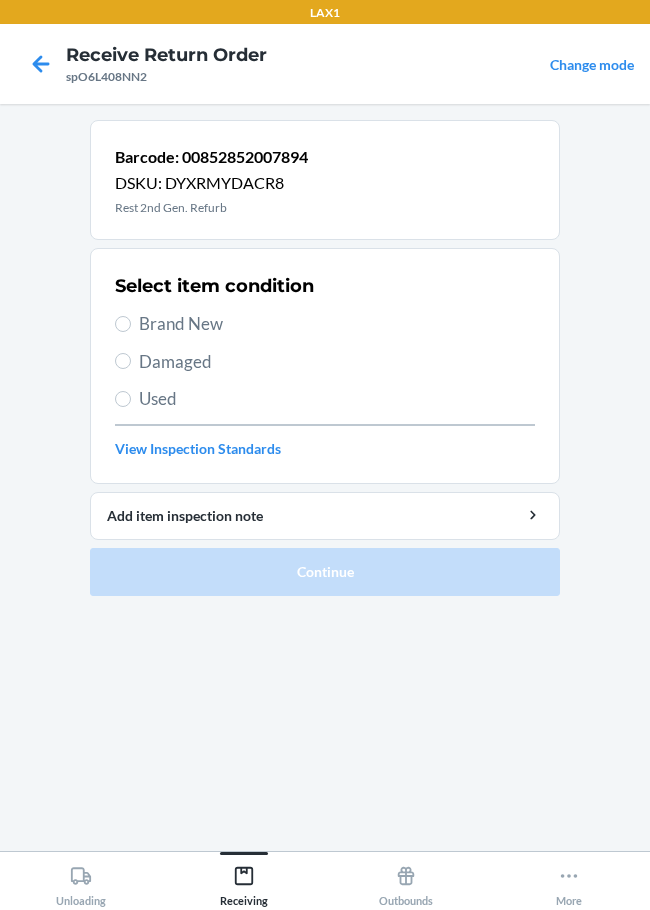 click on "Damaged" at bounding box center (337, 362) 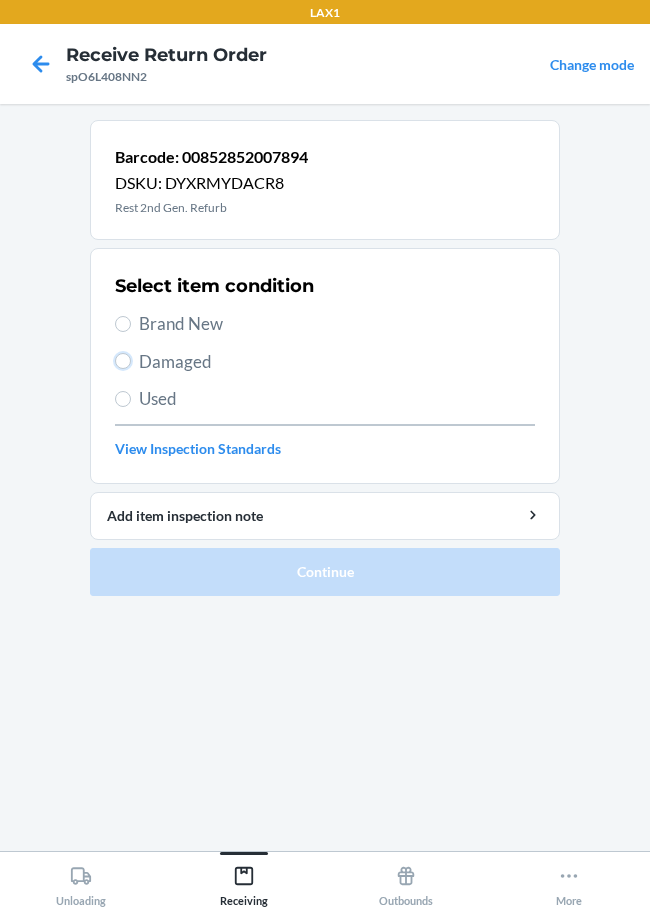 click on "Damaged" at bounding box center [123, 361] 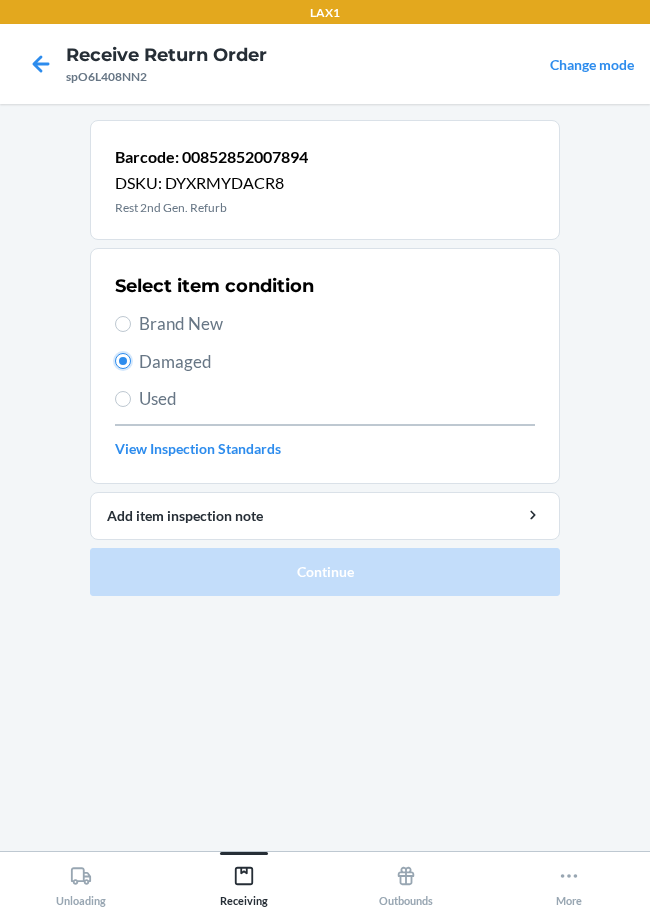 radio on "true" 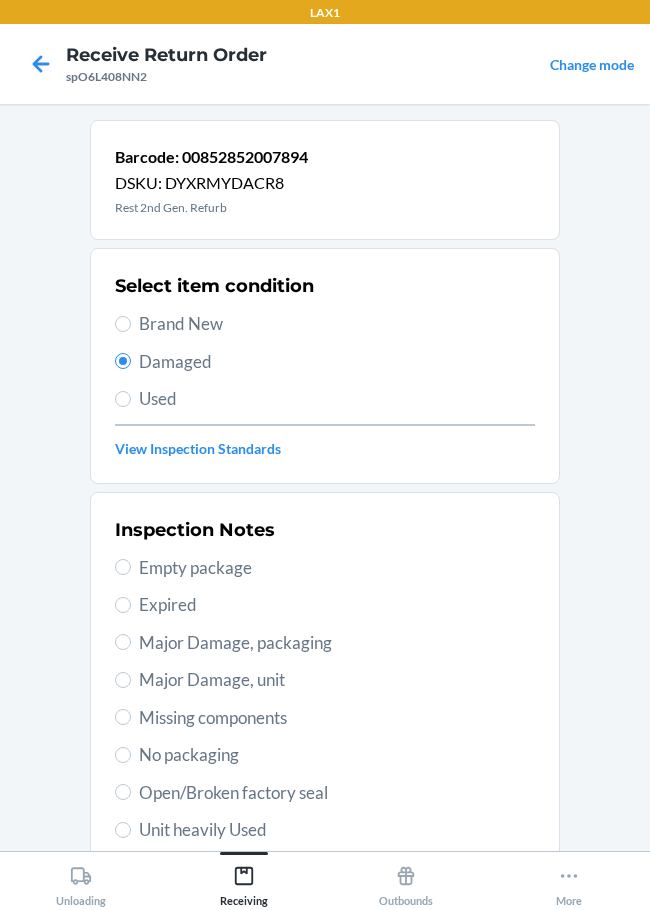 click on "Major Damage, unit" at bounding box center [337, 680] 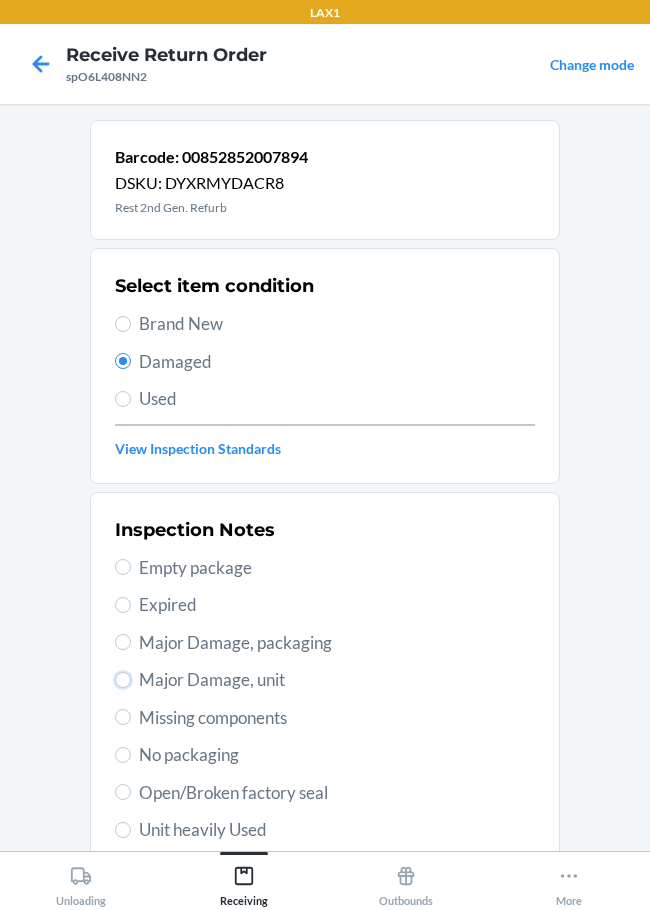 click on "Major Damage, unit" at bounding box center (123, 680) 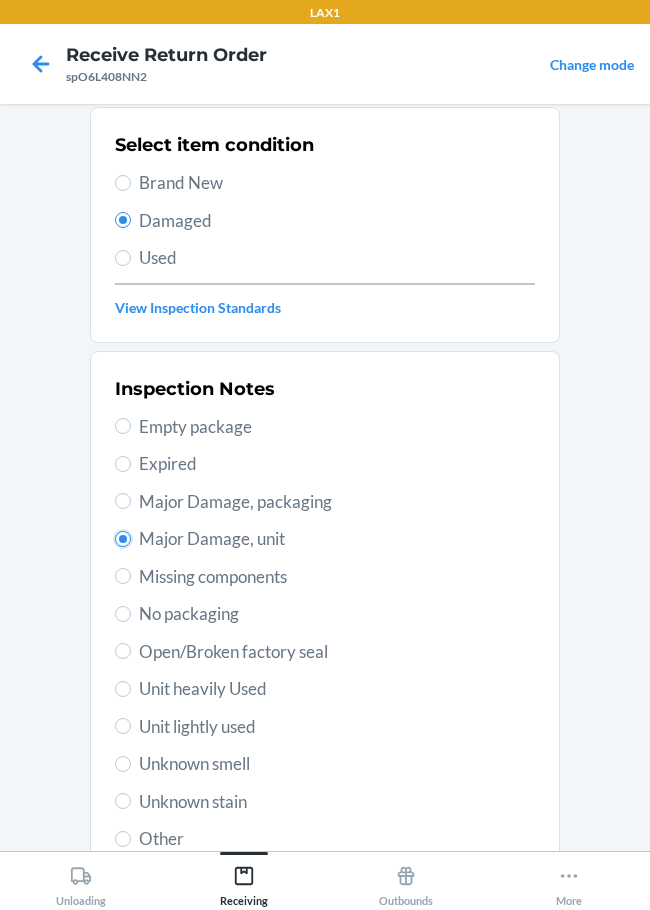 scroll, scrollTop: 295, scrollLeft: 0, axis: vertical 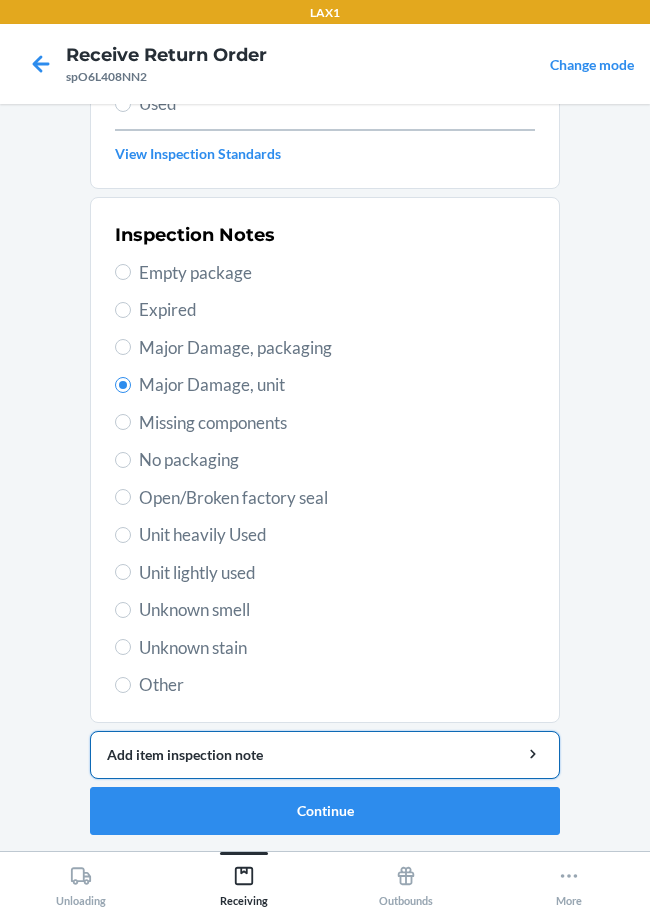 click on "Add item inspection note" at bounding box center [325, 754] 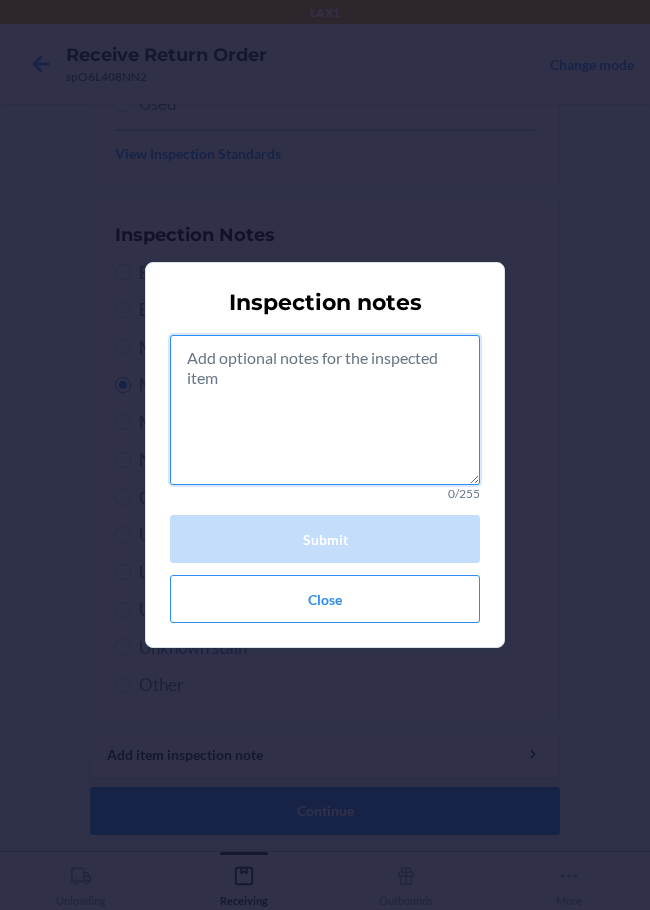 click at bounding box center [325, 410] 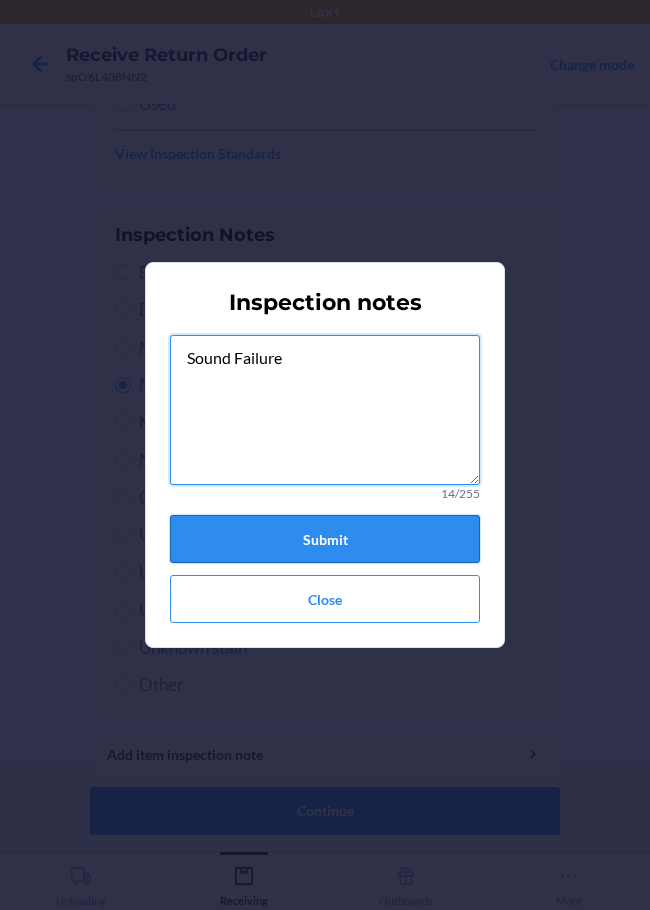 type on "Sound Failure" 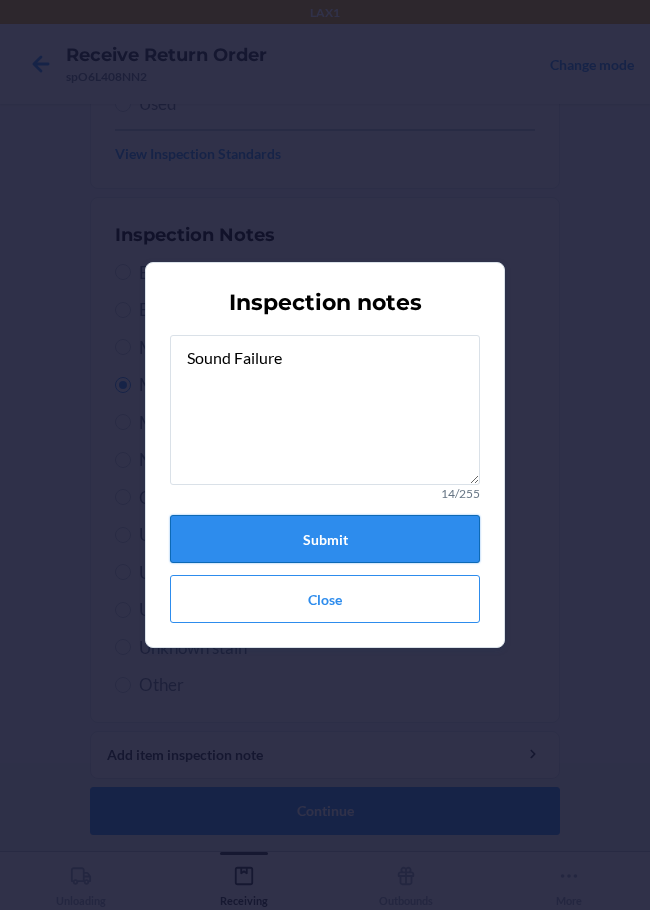 click on "Submit" at bounding box center (325, 539) 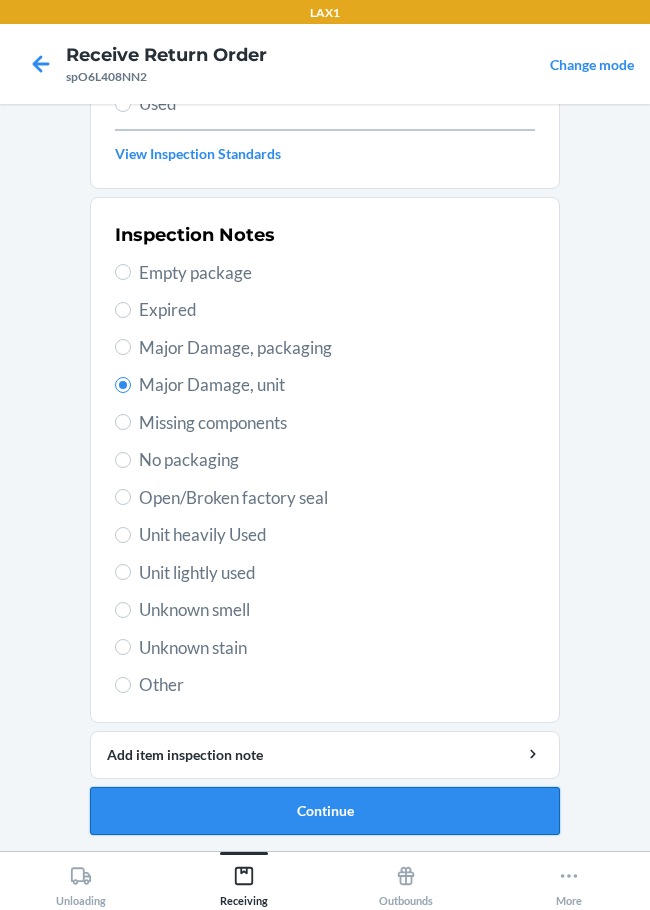 click on "Continue" at bounding box center (325, 811) 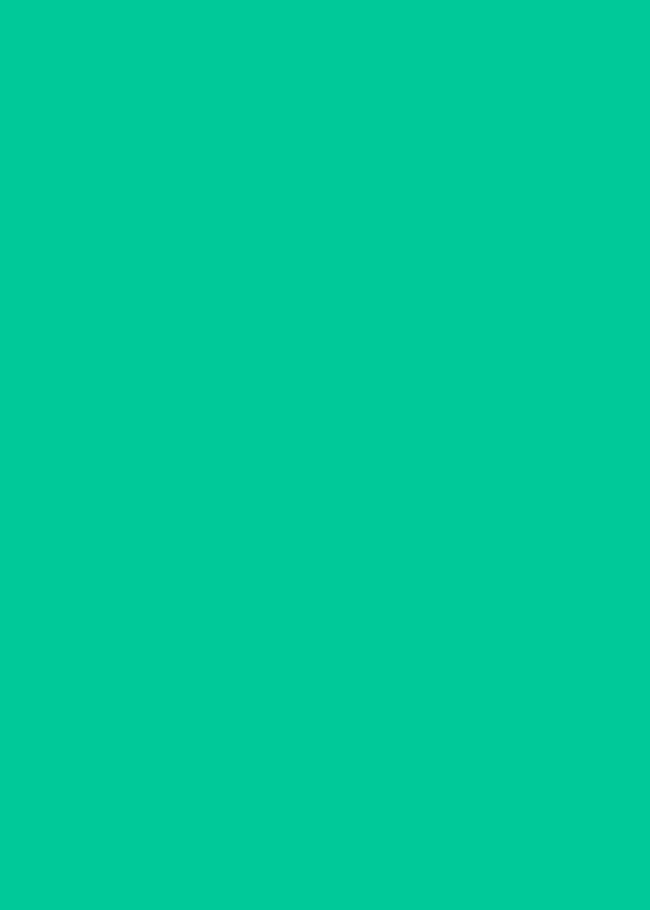 scroll, scrollTop: 130, scrollLeft: 0, axis: vertical 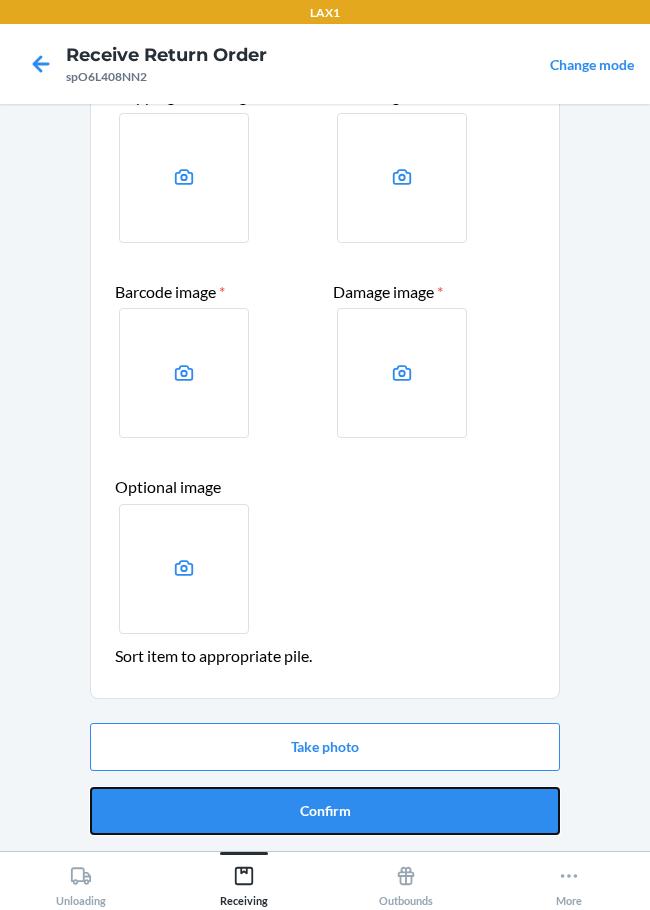 click on "Confirm" at bounding box center (325, 811) 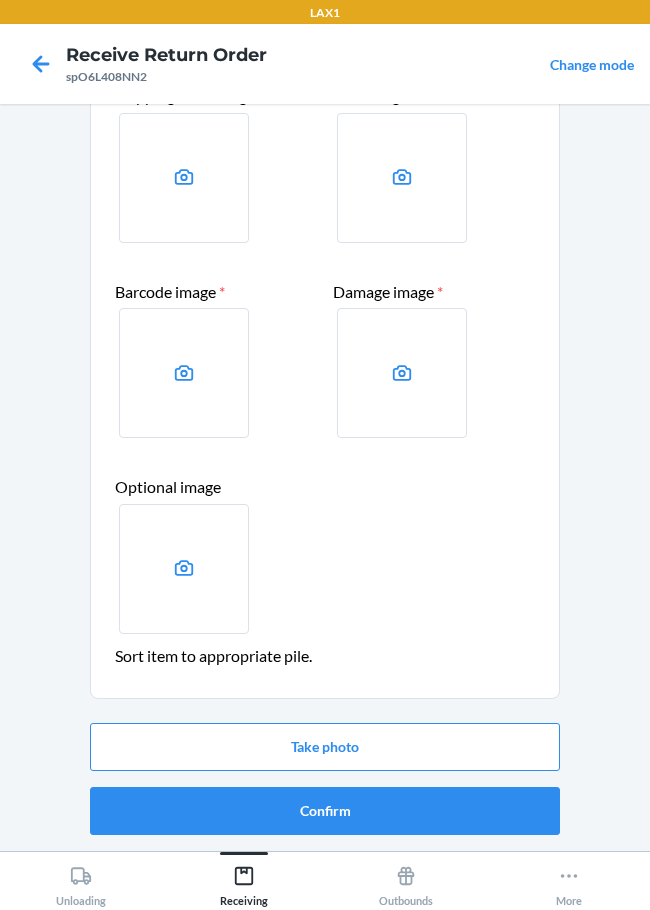 scroll, scrollTop: 0, scrollLeft: 0, axis: both 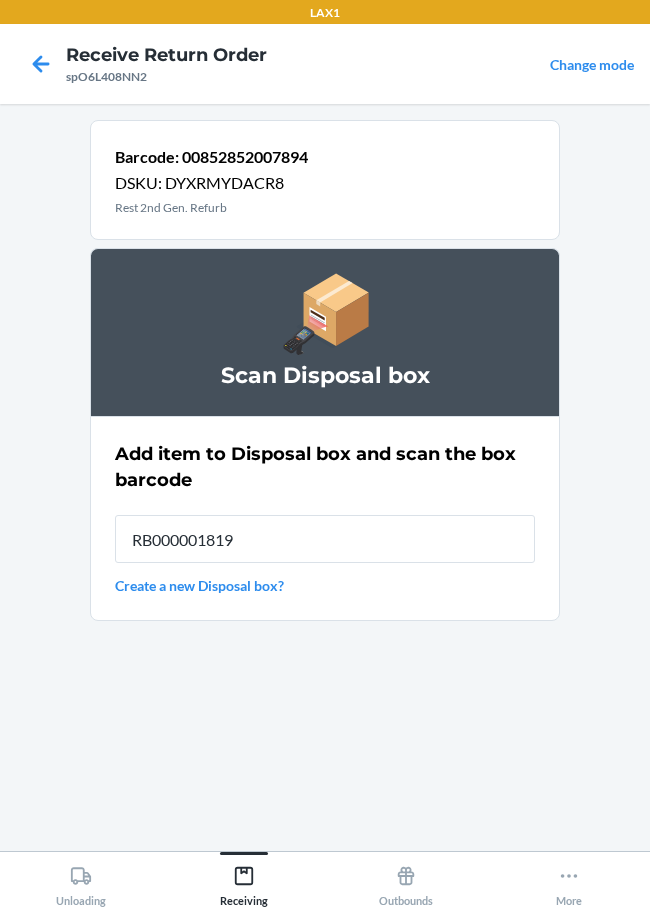 type on "RB000001819" 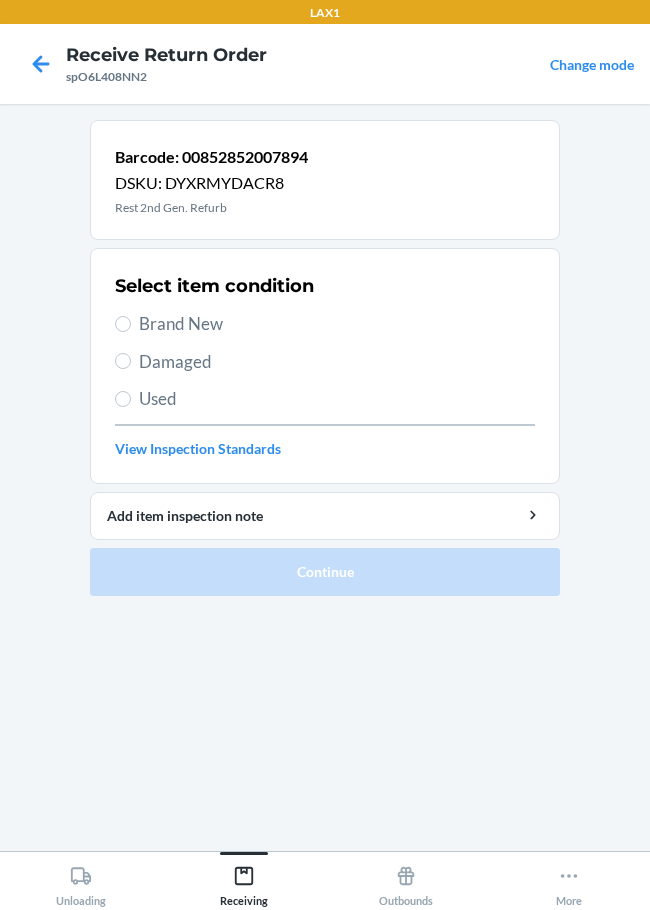 click on "Damaged" at bounding box center (337, 362) 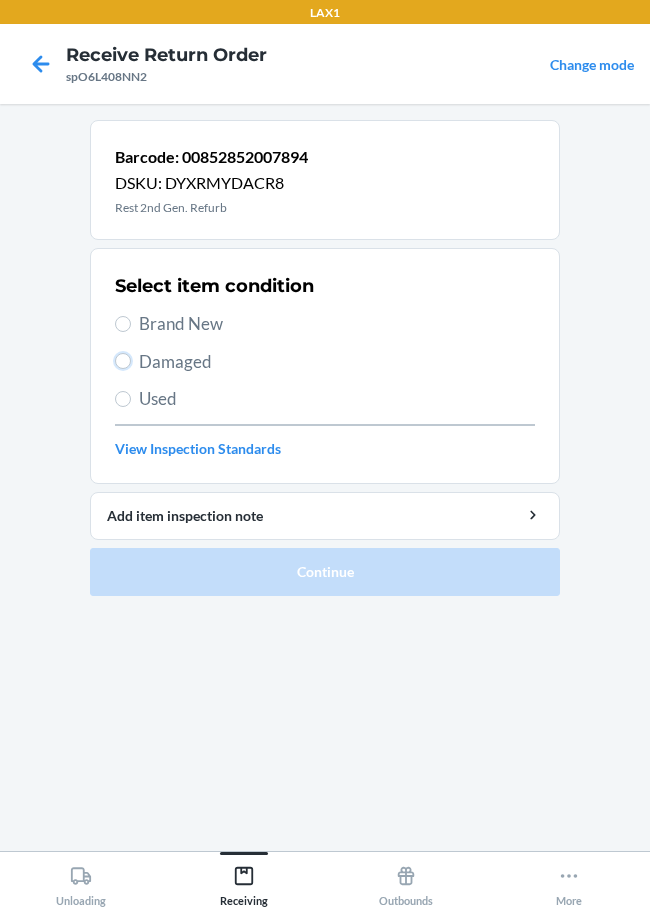 click on "Damaged" at bounding box center (123, 361) 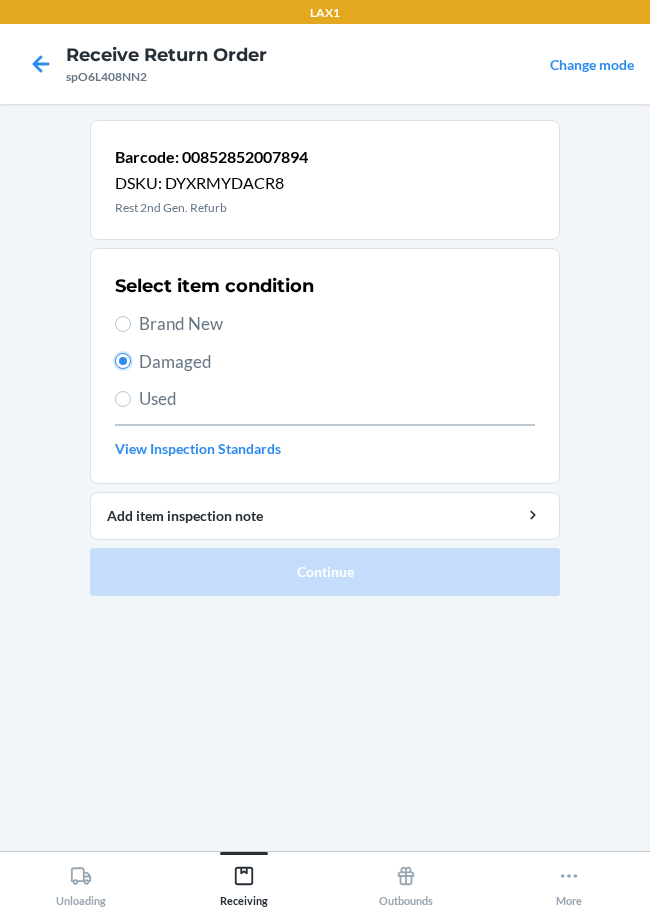 radio on "true" 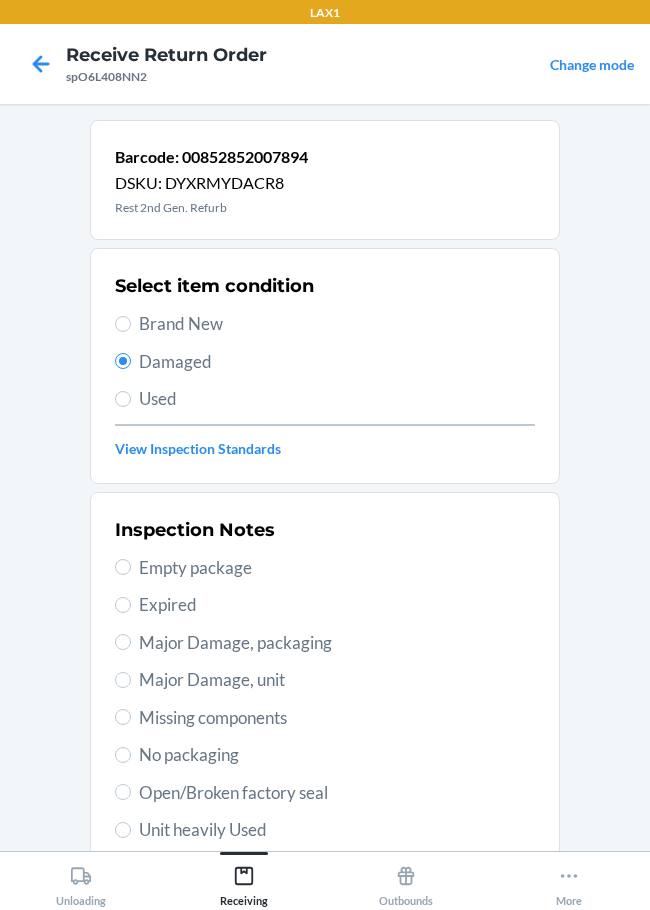 click on "Major Damage, unit" at bounding box center [337, 680] 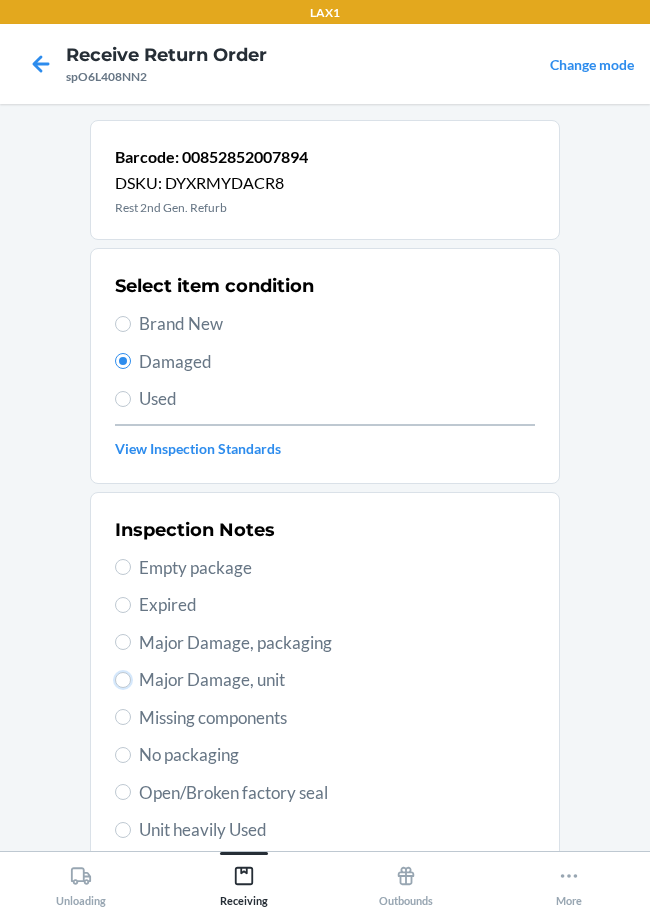 click on "Major Damage, unit" at bounding box center [123, 680] 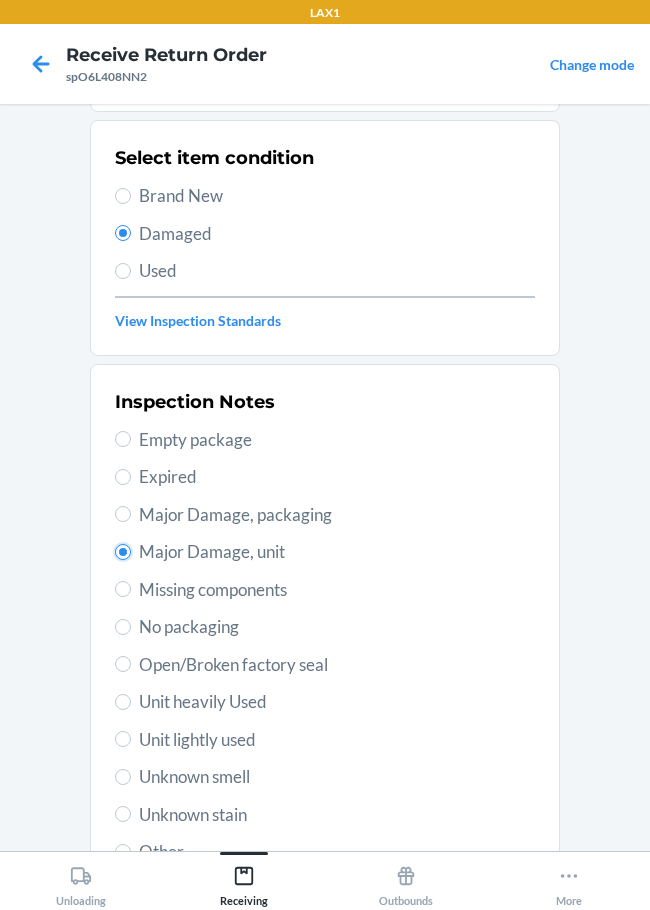 scroll, scrollTop: 295, scrollLeft: 0, axis: vertical 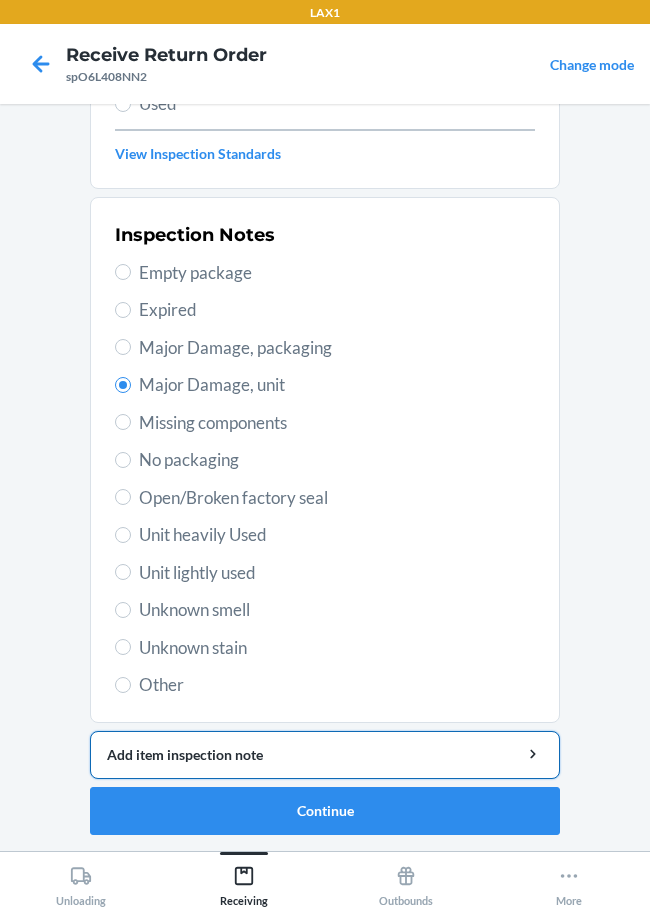 click on "Add item inspection note" at bounding box center [325, 755] 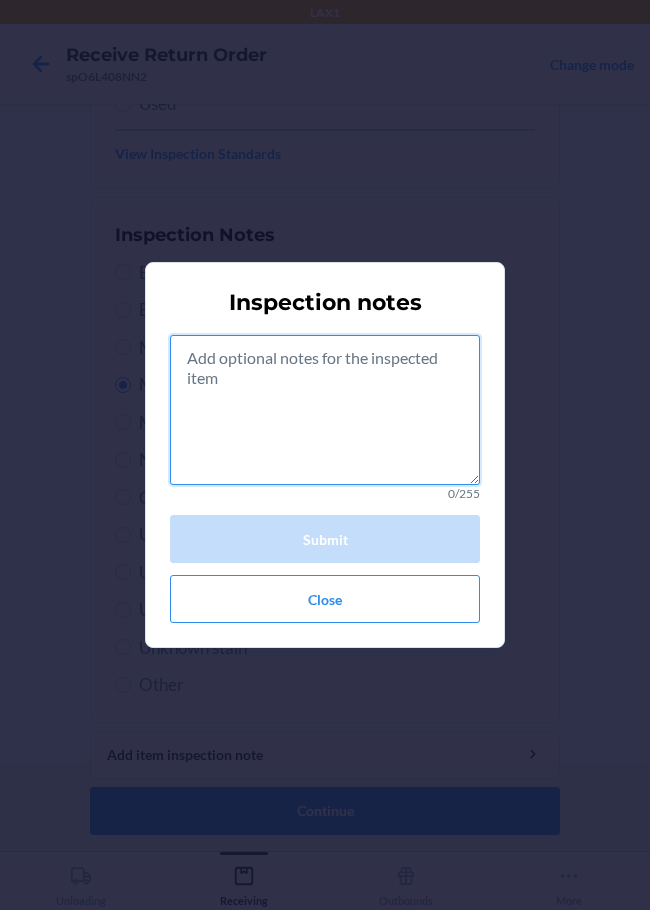click at bounding box center [325, 410] 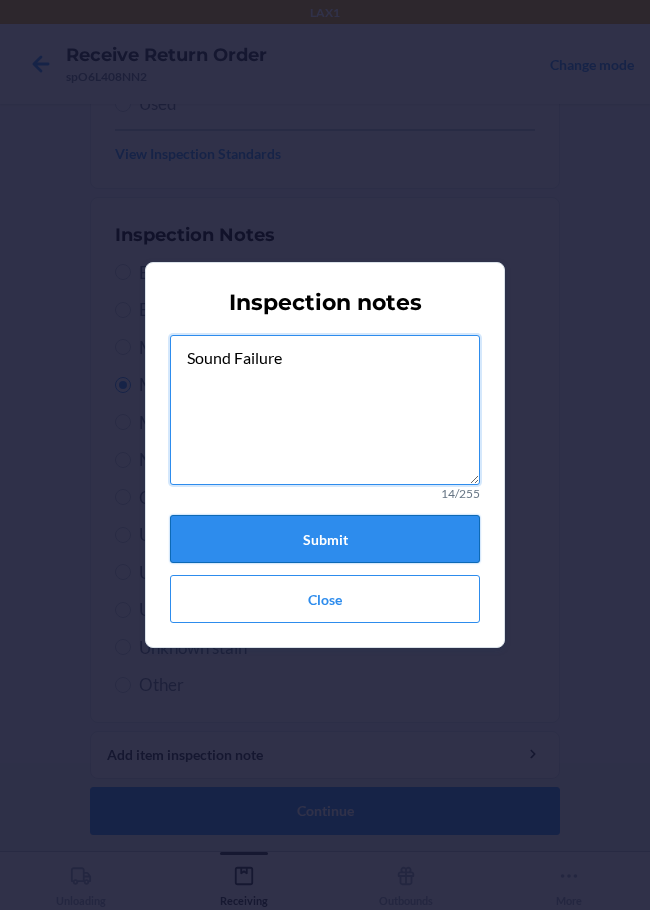 type on "Sound Failure" 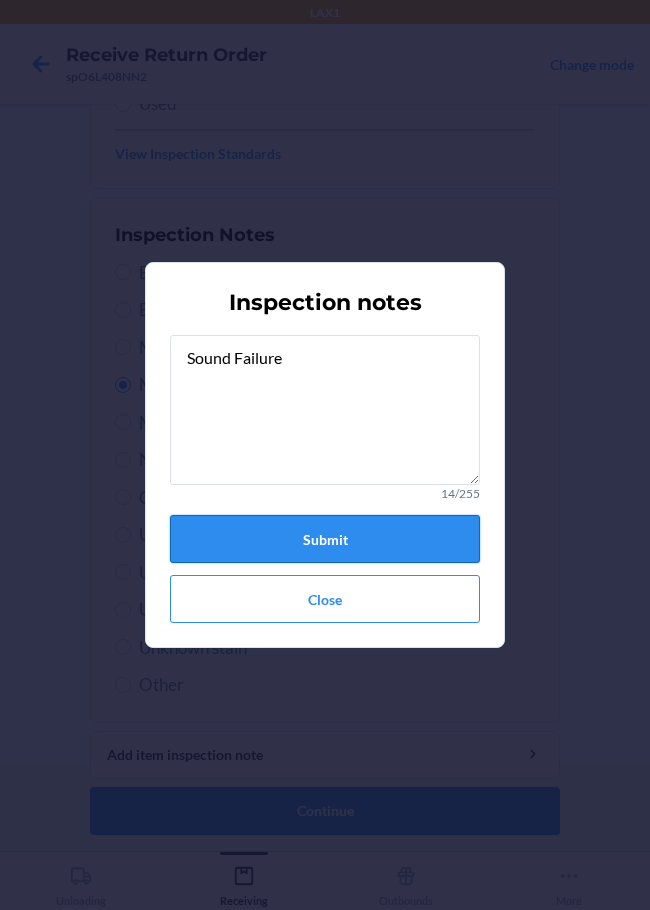 click on "Submit" at bounding box center (325, 539) 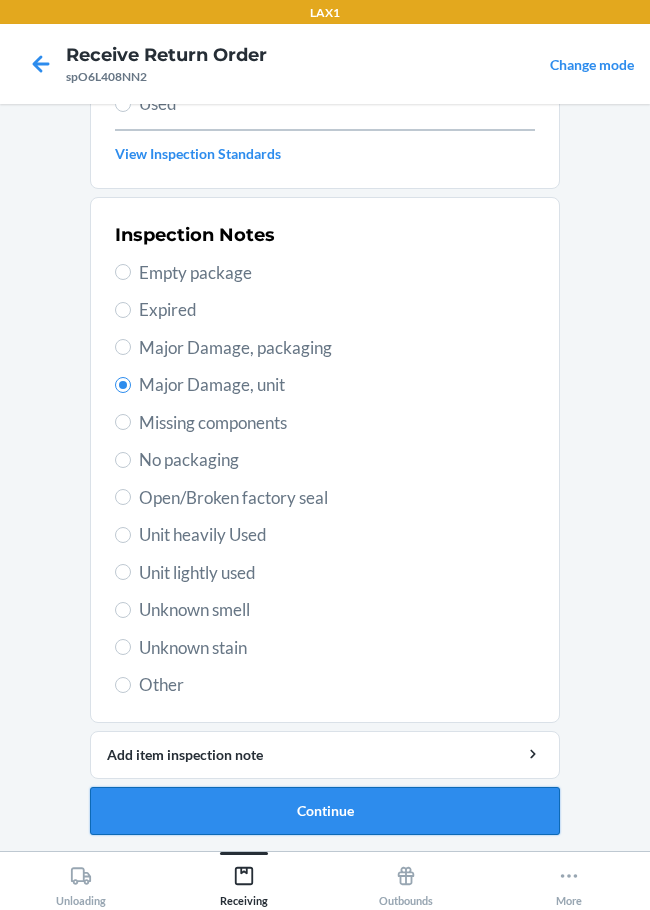 click on "Continue" at bounding box center [325, 811] 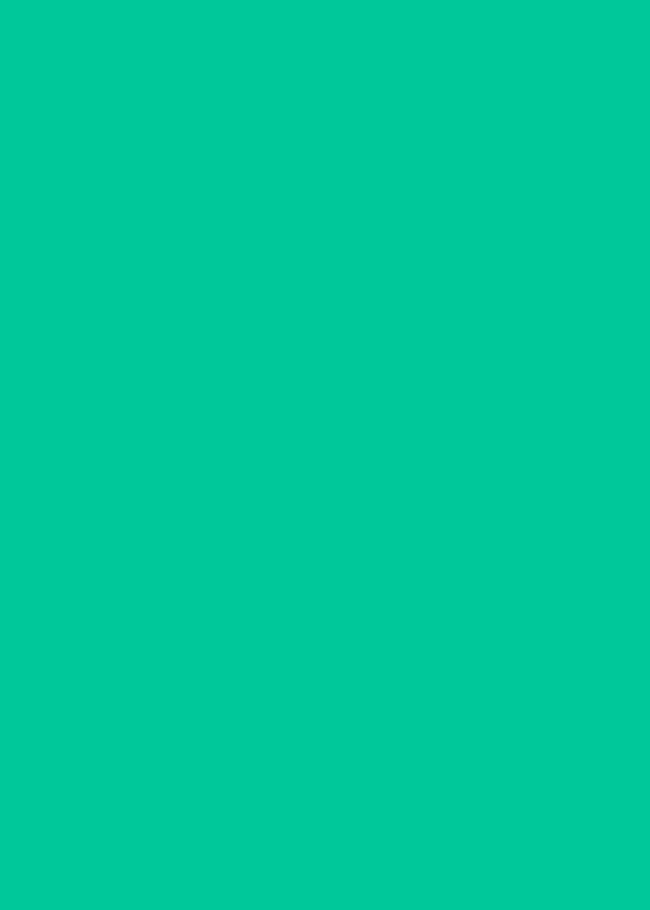 scroll, scrollTop: 130, scrollLeft: 0, axis: vertical 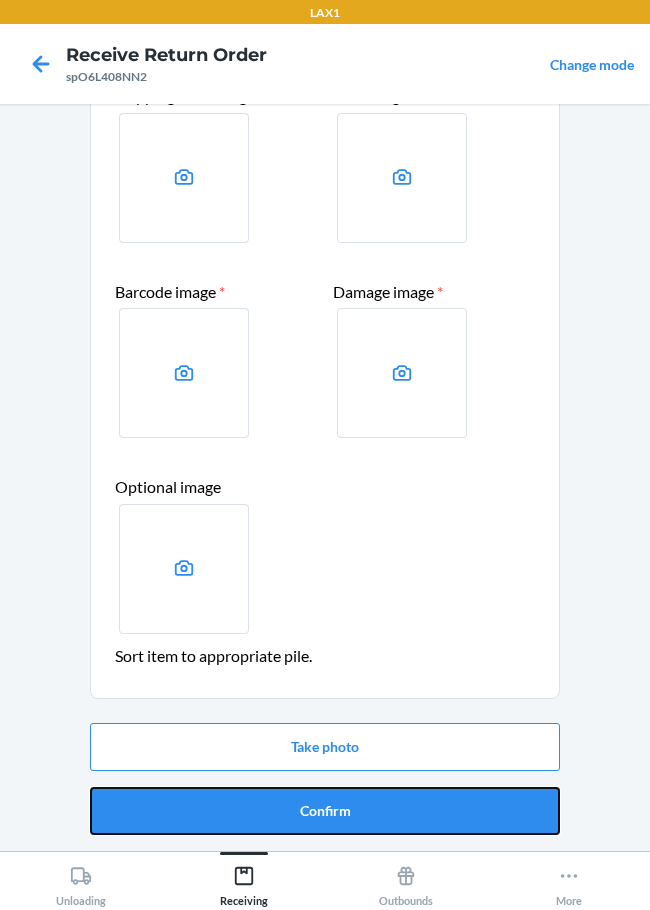 click on "Confirm" at bounding box center [325, 811] 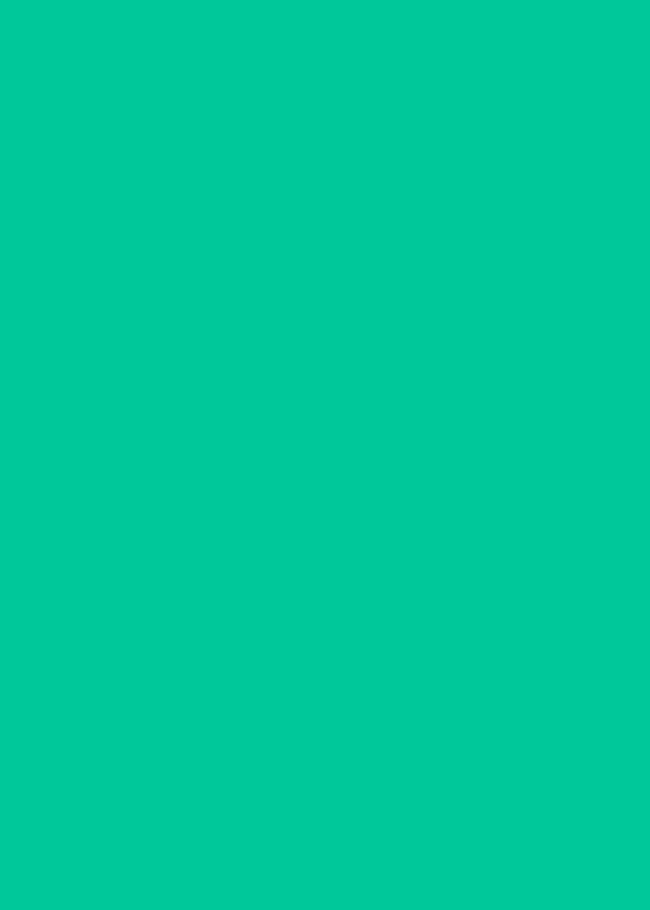 scroll, scrollTop: 0, scrollLeft: 0, axis: both 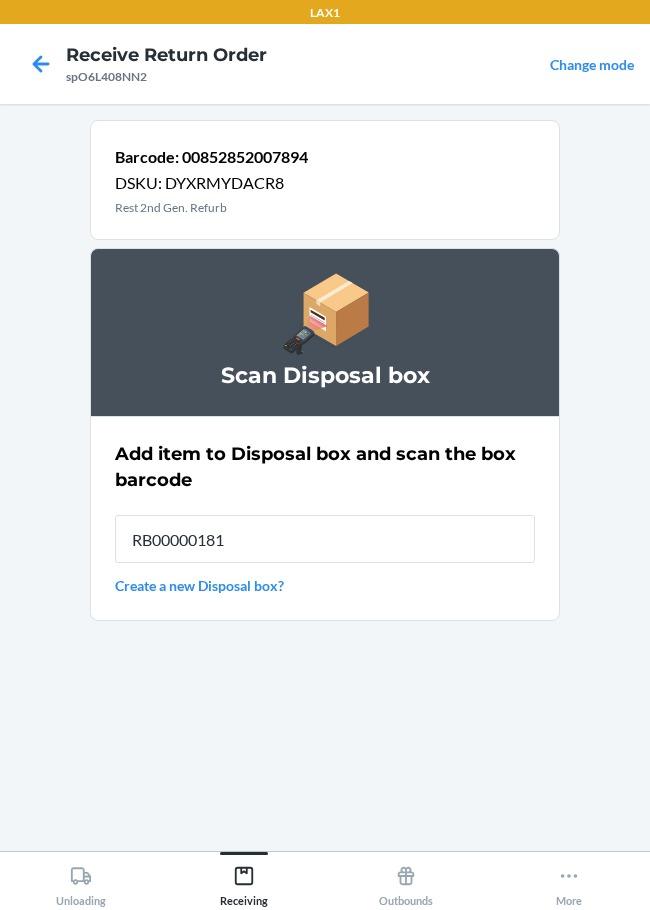 type on "RB000001819" 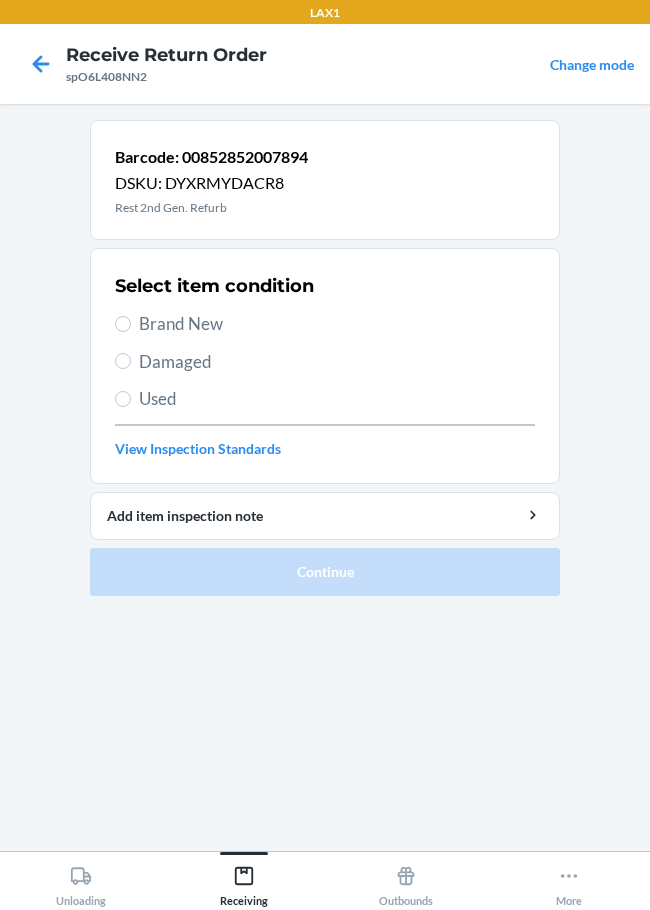 click on "Damaged" at bounding box center [337, 362] 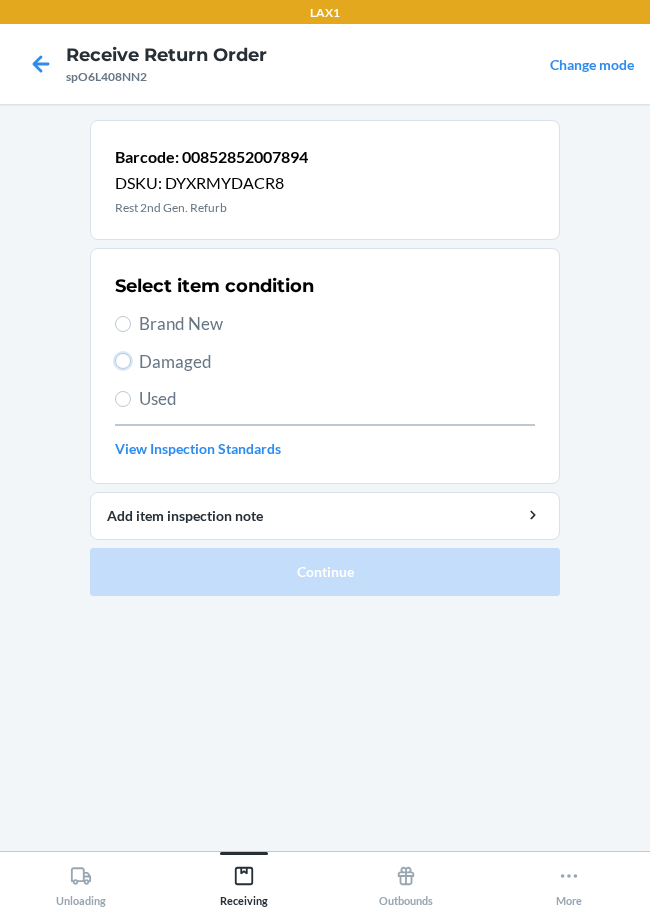 click on "Damaged" at bounding box center [123, 361] 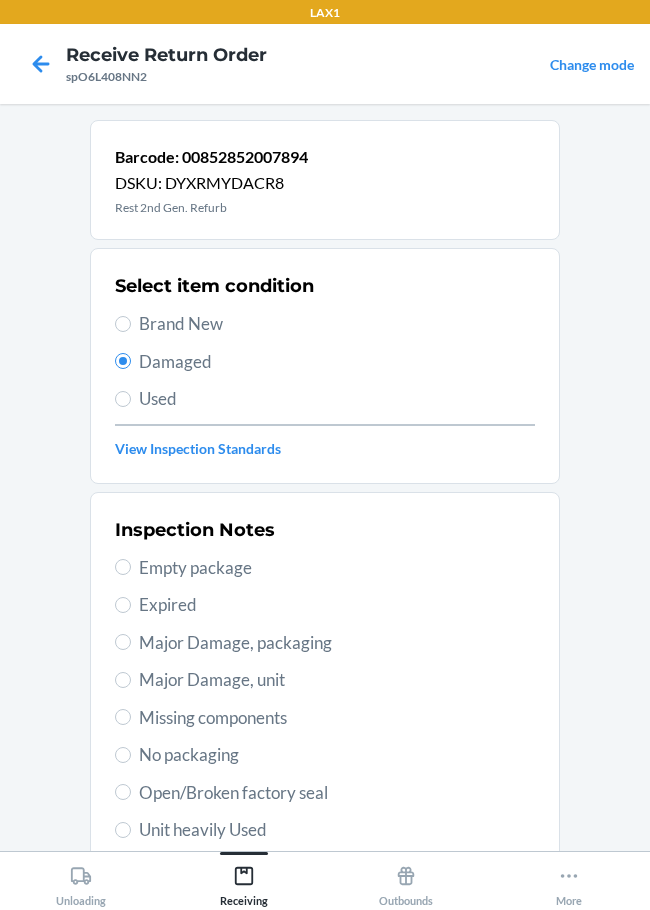 click on "Major Damage, unit" at bounding box center (337, 680) 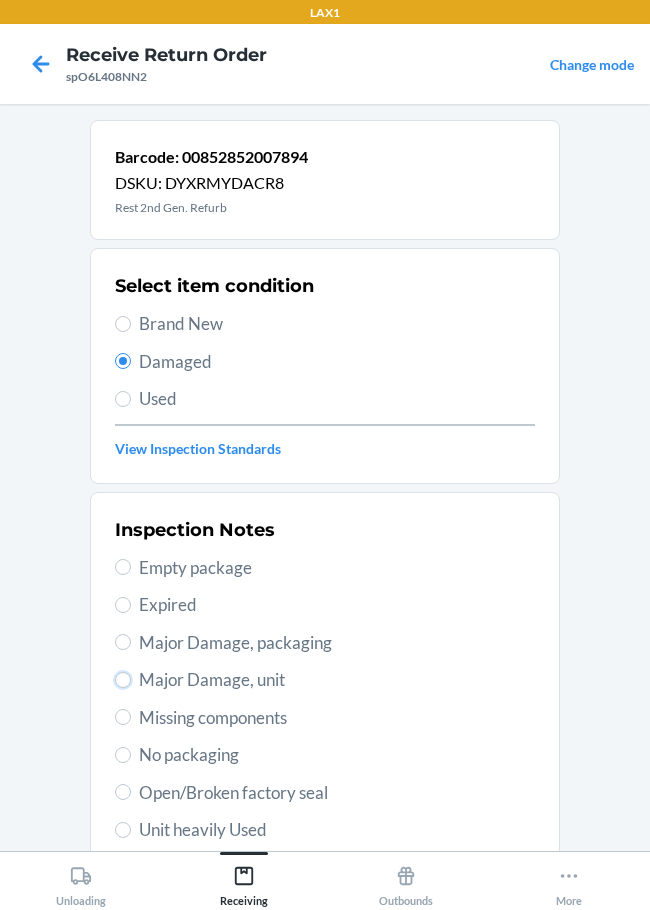 click on "Major Damage, unit" at bounding box center (123, 680) 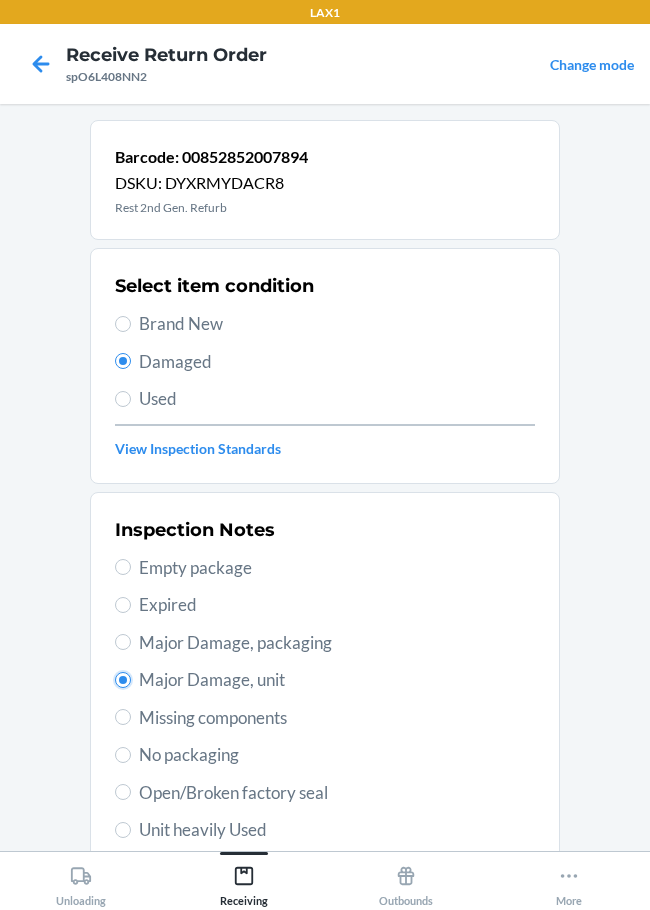 radio on "true" 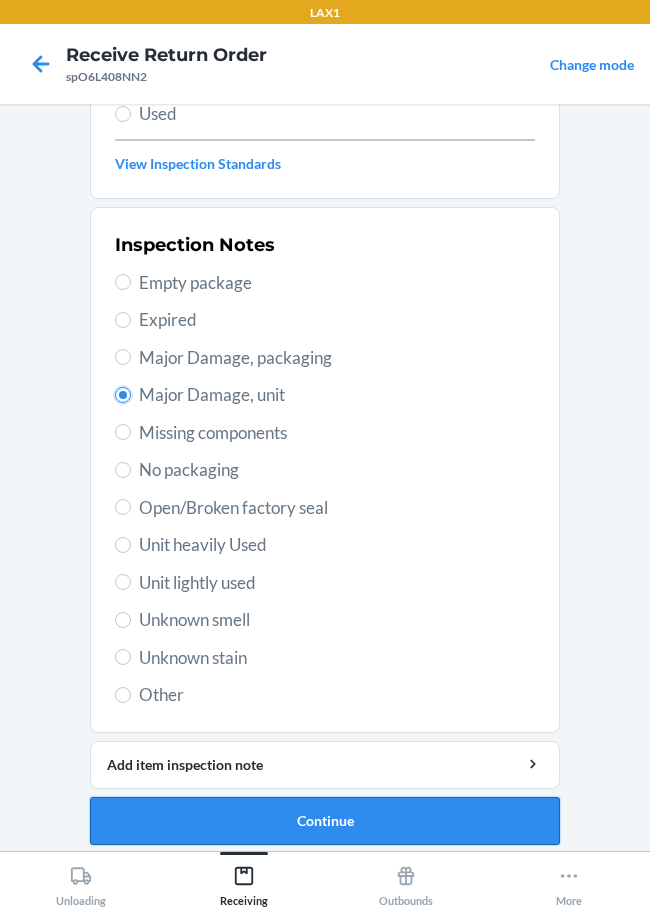 scroll, scrollTop: 295, scrollLeft: 0, axis: vertical 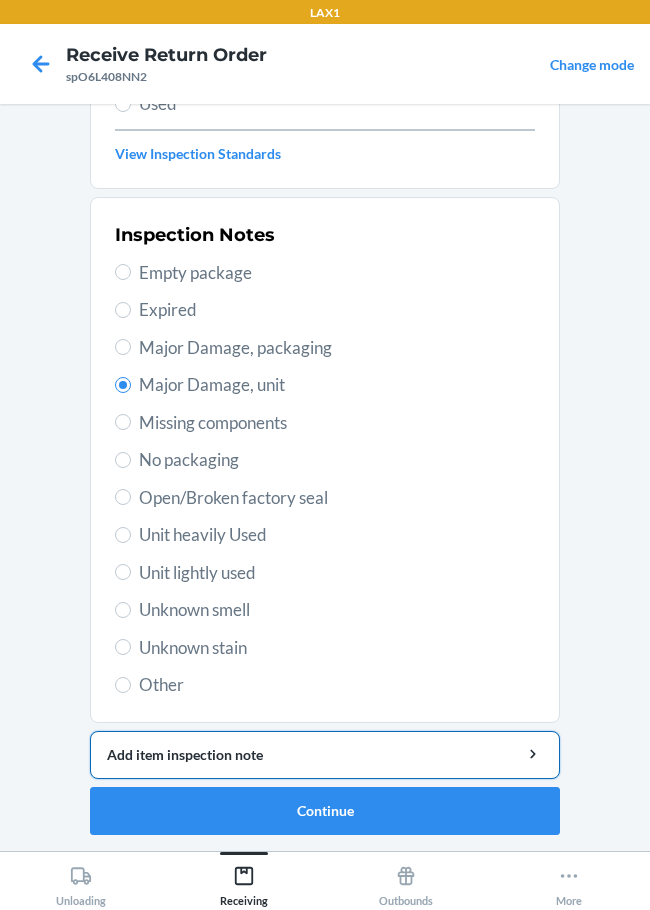 click on "Add item inspection note" at bounding box center [325, 754] 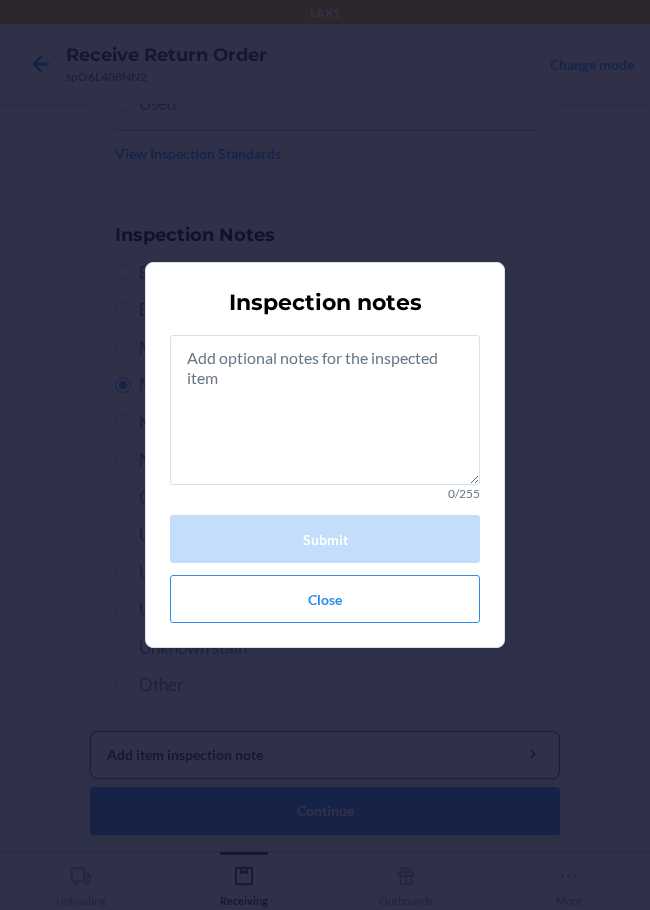 type 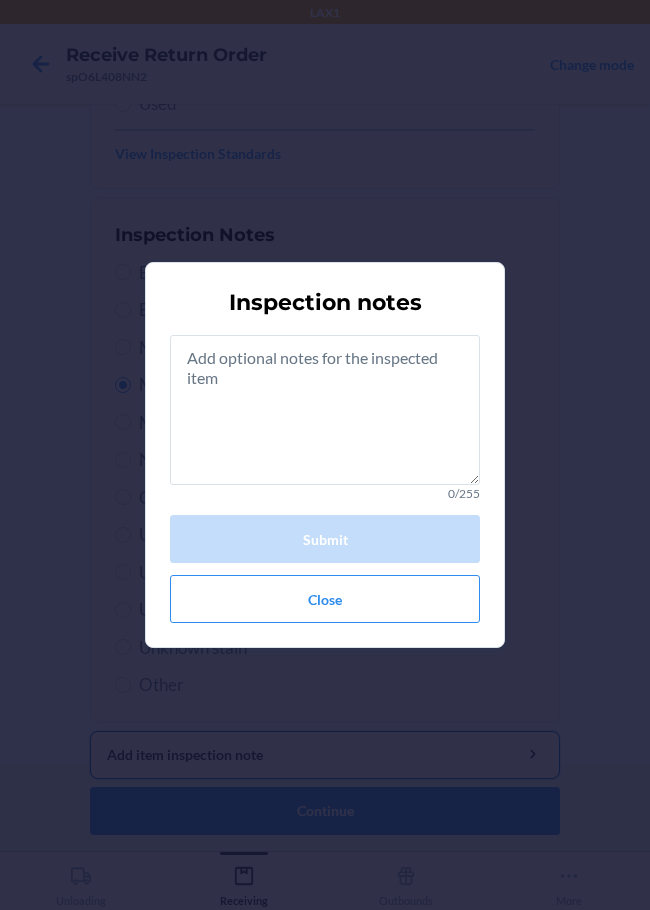 click on "Add item inspection note" at bounding box center (325, 755) 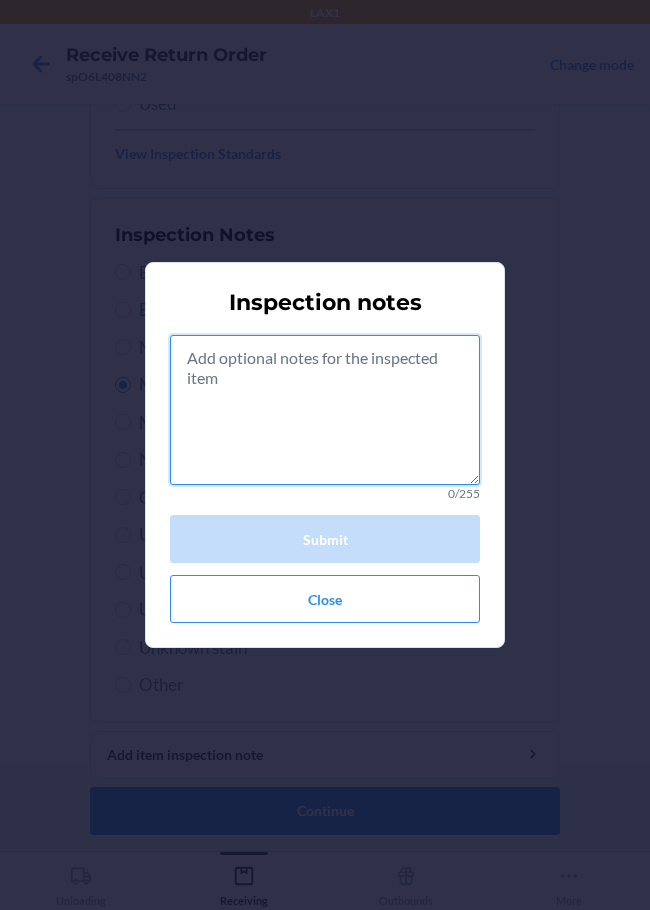 click at bounding box center [325, 410] 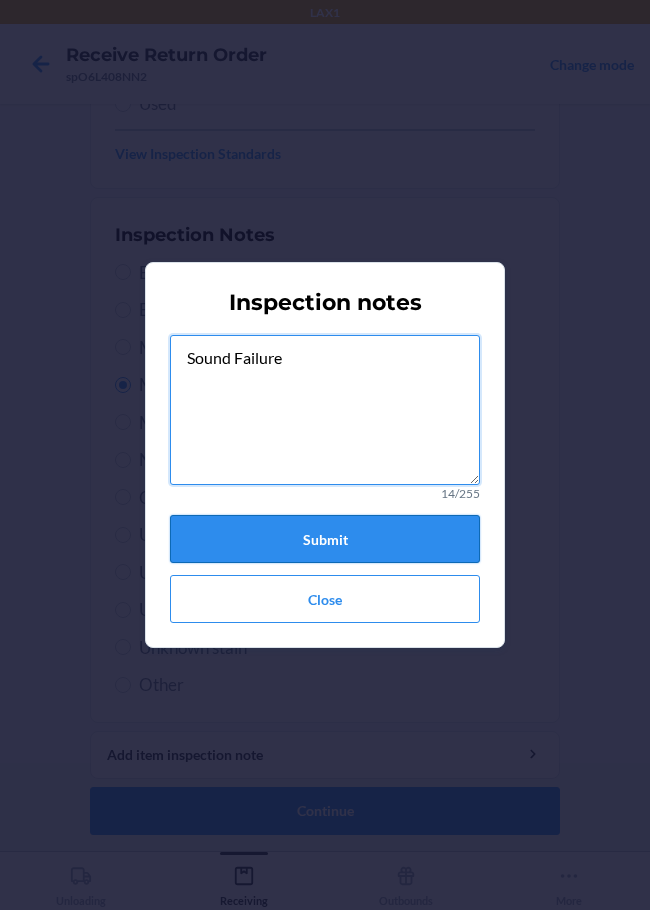 type on "Sound Failure" 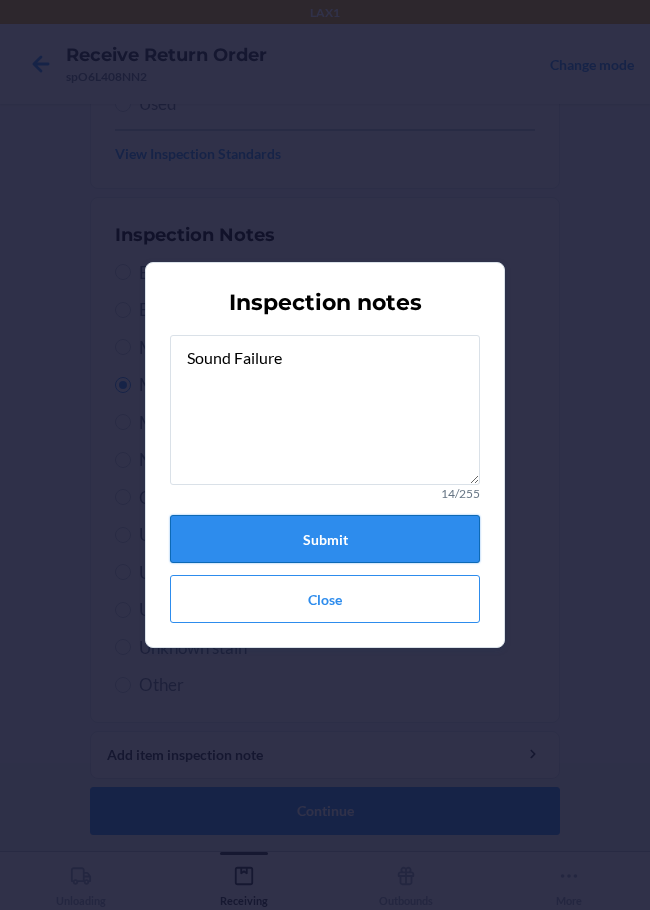 click on "Submit" at bounding box center [325, 539] 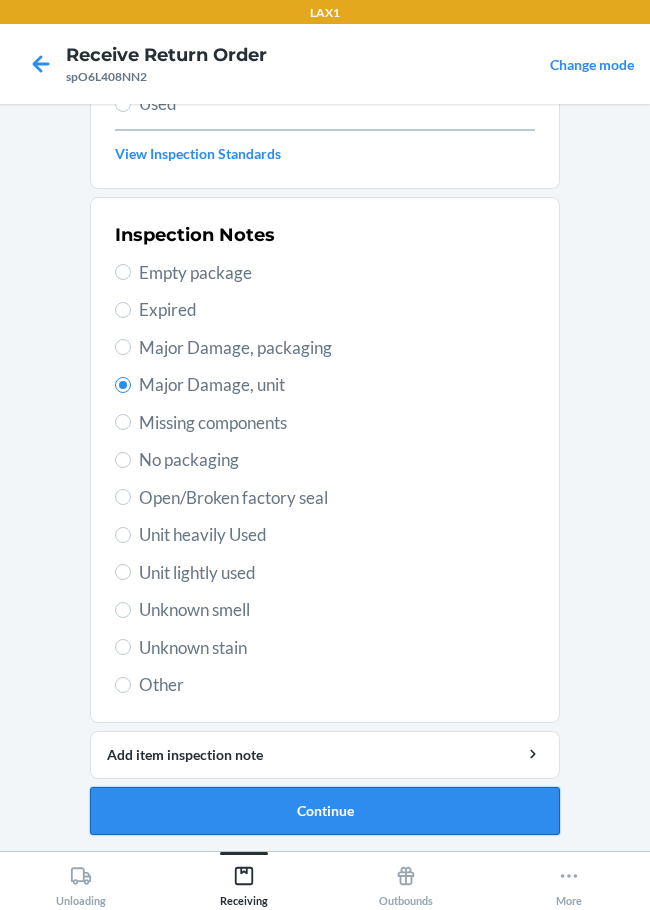 click on "Continue" at bounding box center [325, 811] 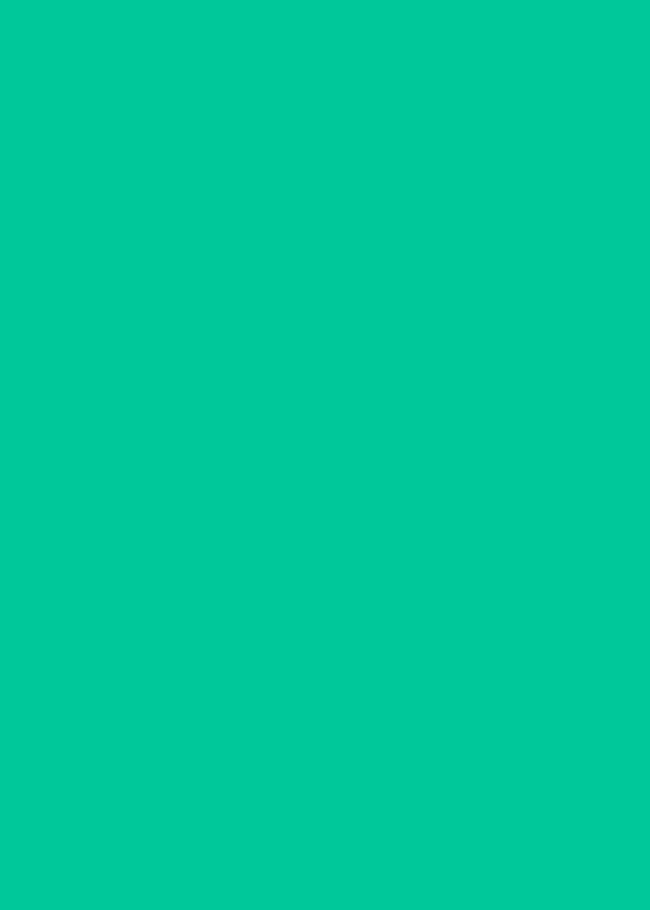 scroll, scrollTop: 130, scrollLeft: 0, axis: vertical 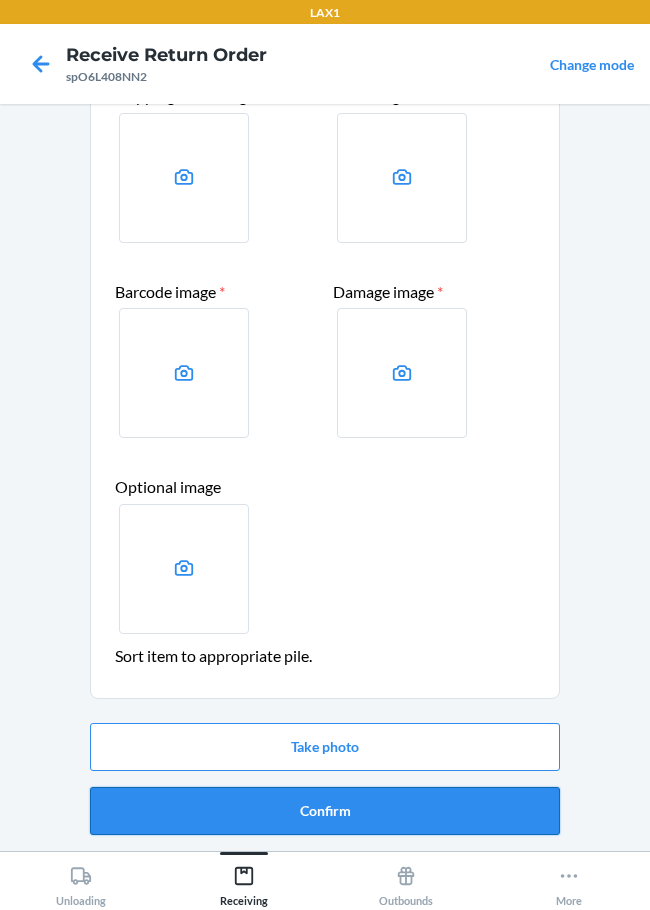 click on "Confirm" at bounding box center [325, 811] 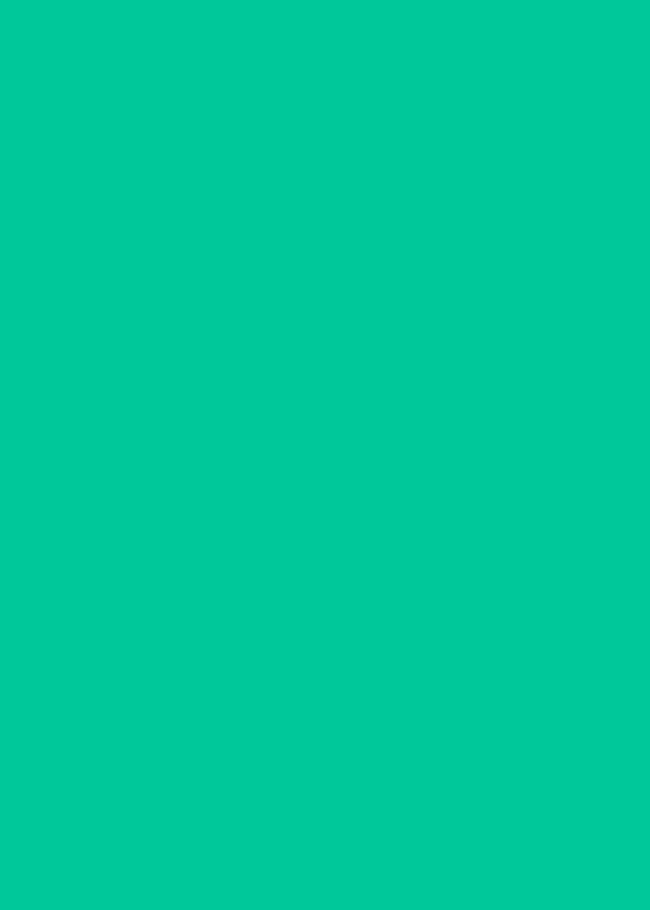 scroll, scrollTop: 0, scrollLeft: 0, axis: both 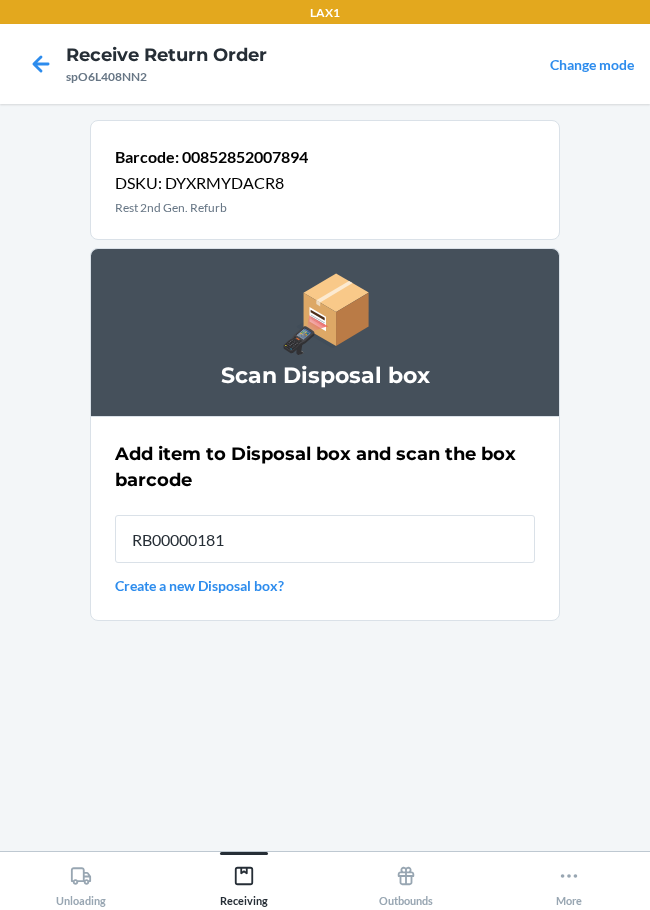 type on "RB000001819" 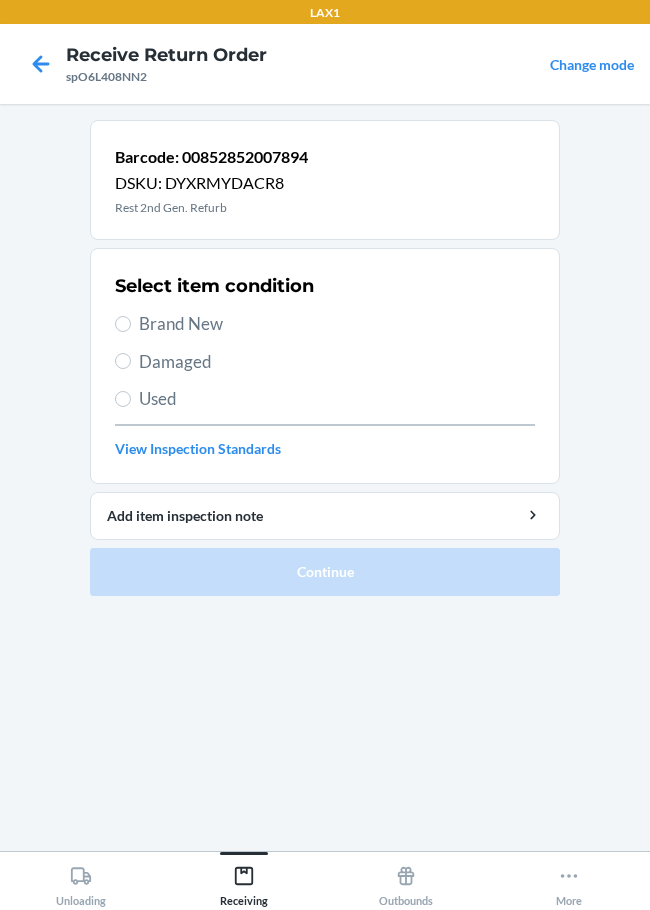 click on "Brand New" at bounding box center (337, 324) 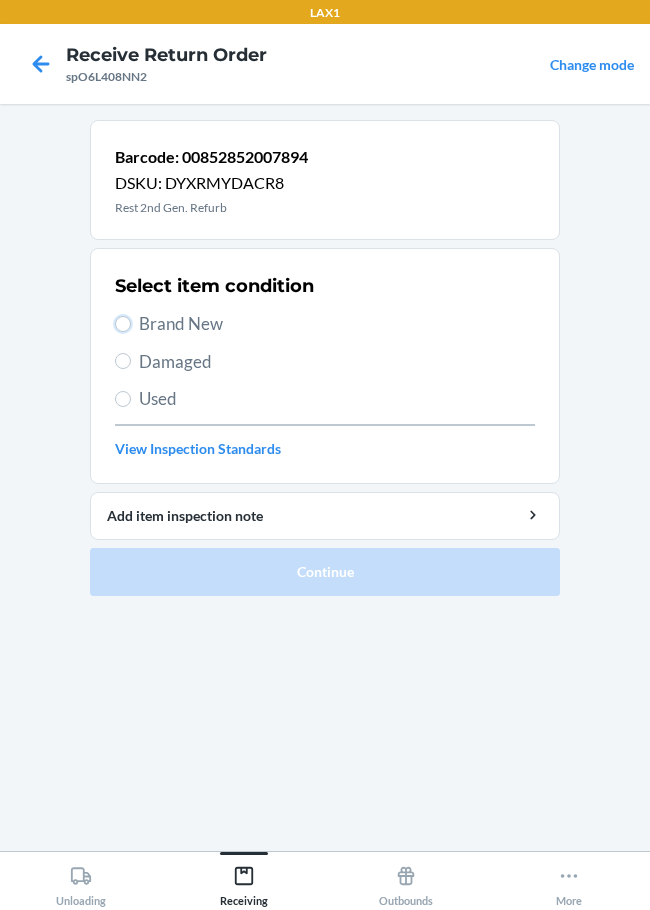 click on "Brand New" at bounding box center [123, 324] 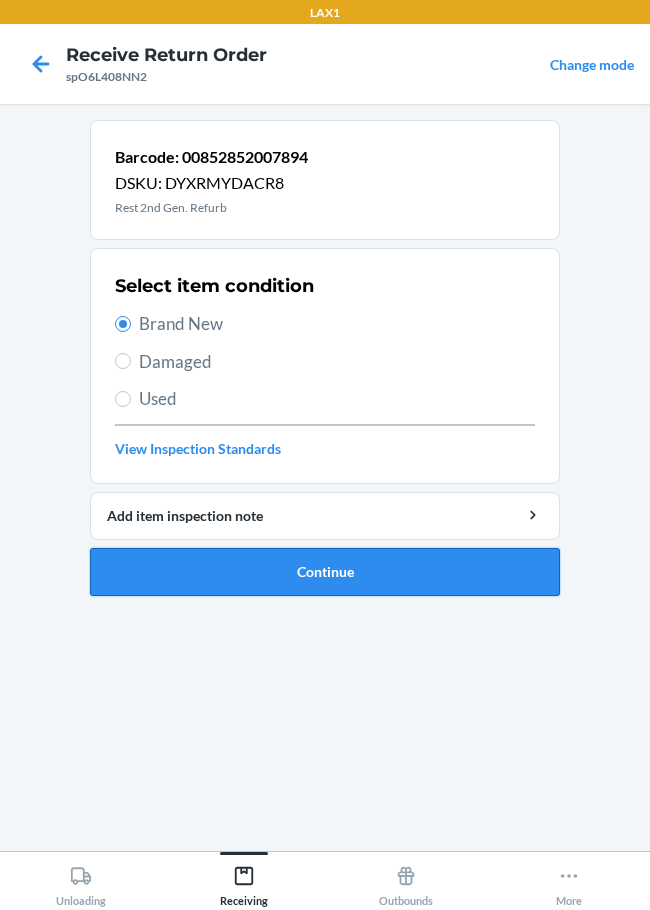 click on "Continue" at bounding box center [325, 572] 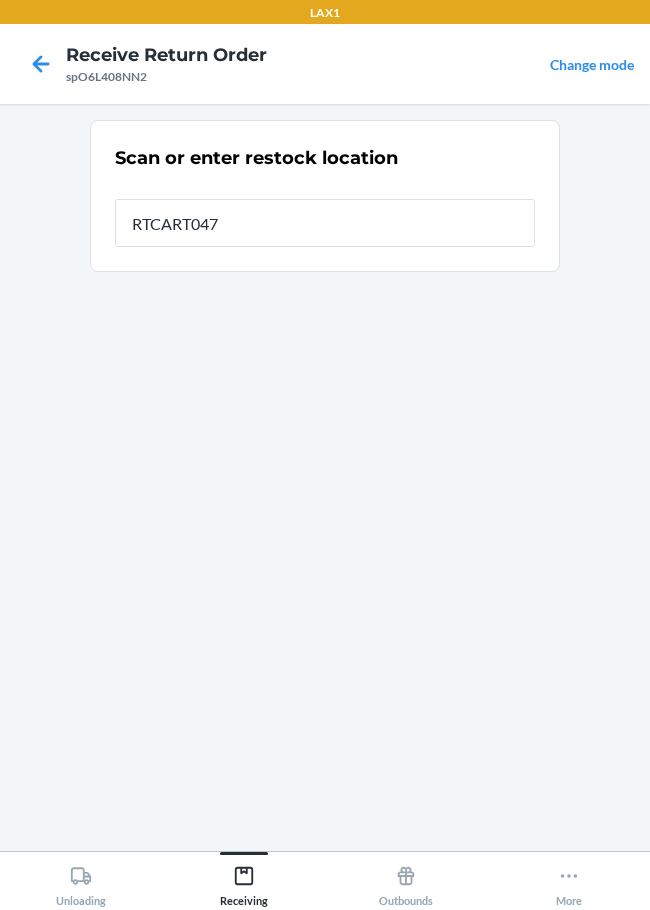 type on "RTCART047" 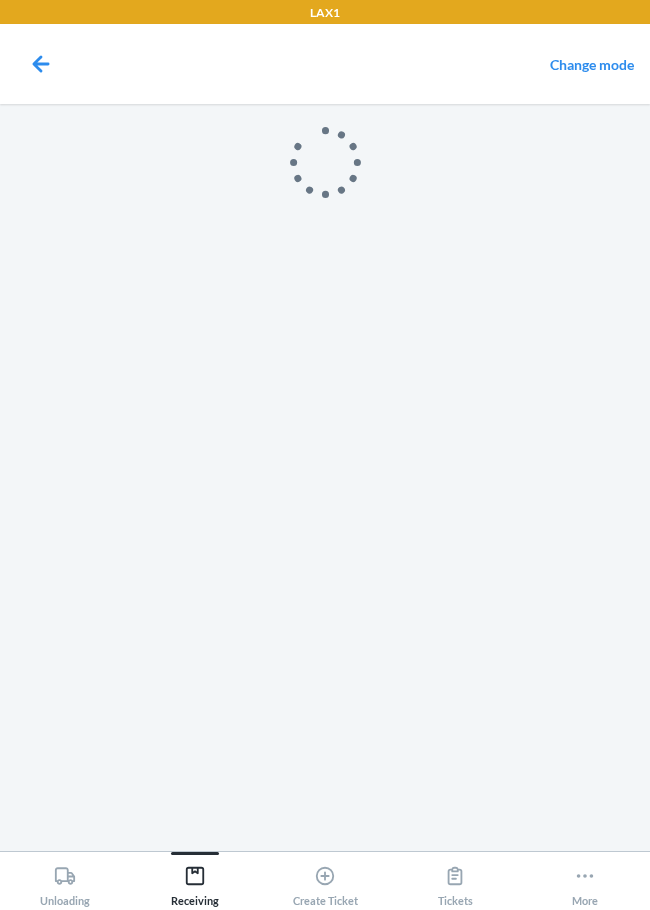 scroll, scrollTop: 0, scrollLeft: 0, axis: both 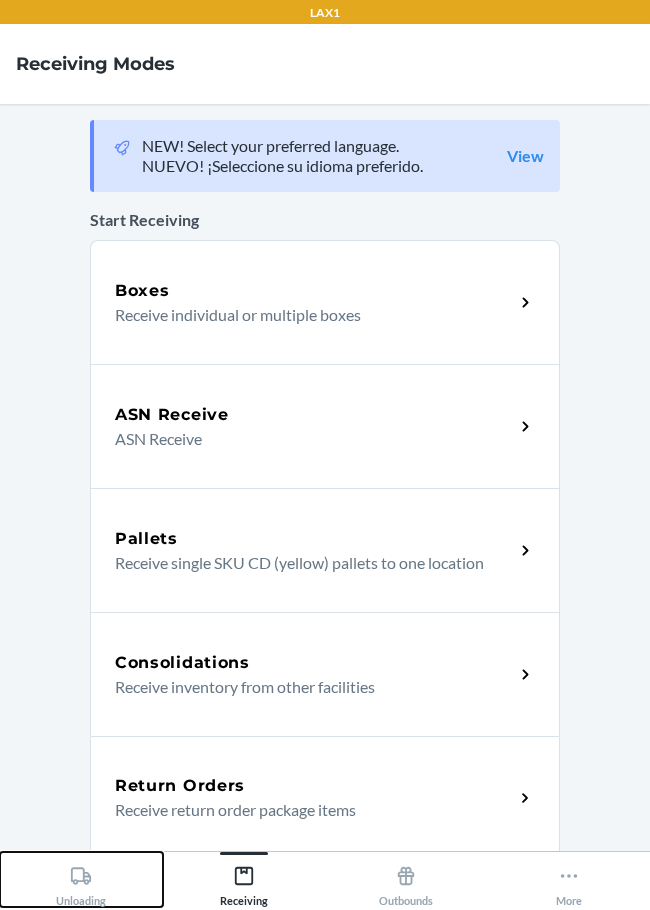 click 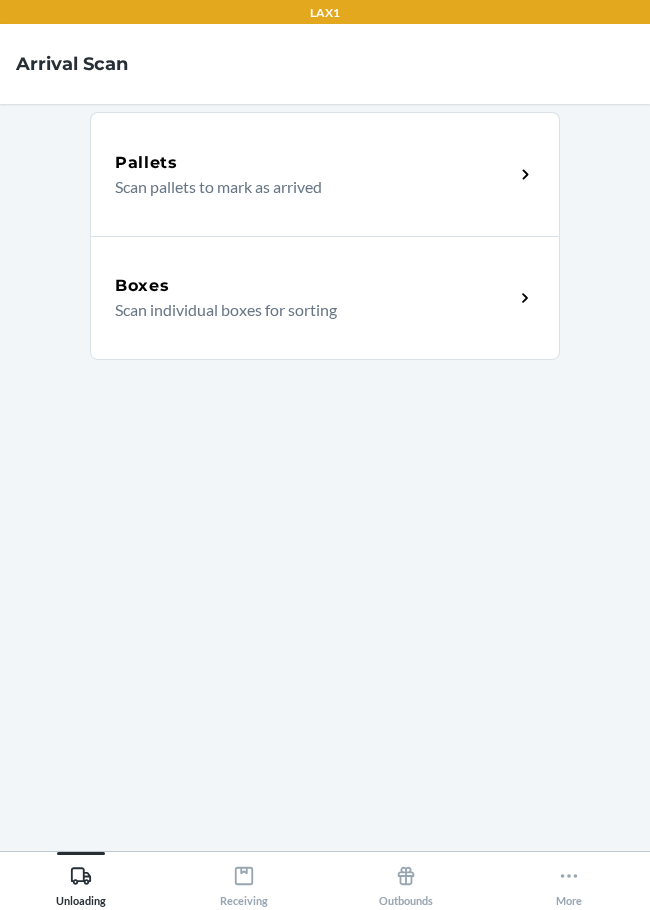 click 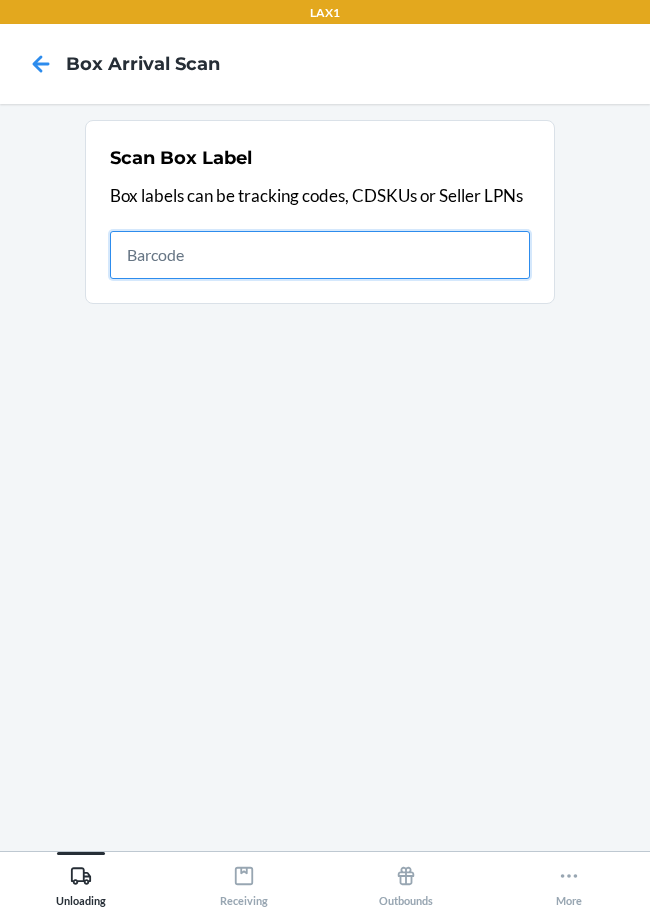 click at bounding box center [320, 255] 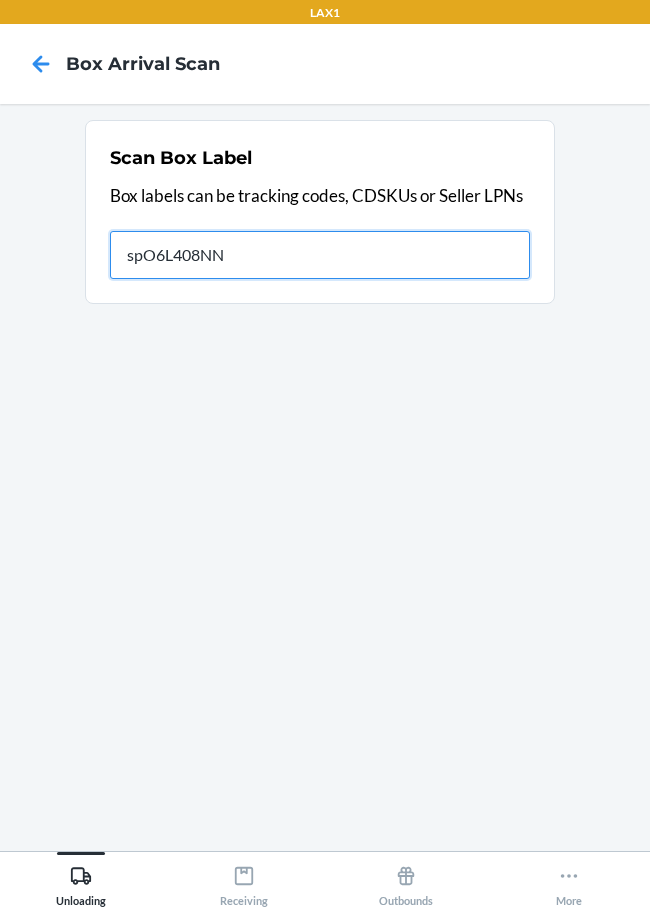 type on "spO6L408NN2" 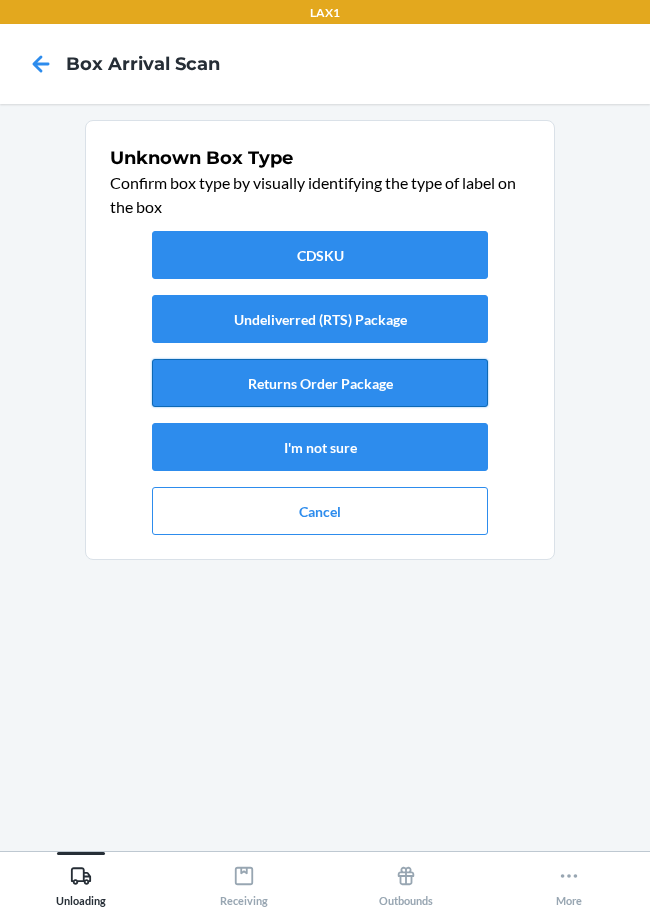 click on "Returns Order Package" at bounding box center (320, 383) 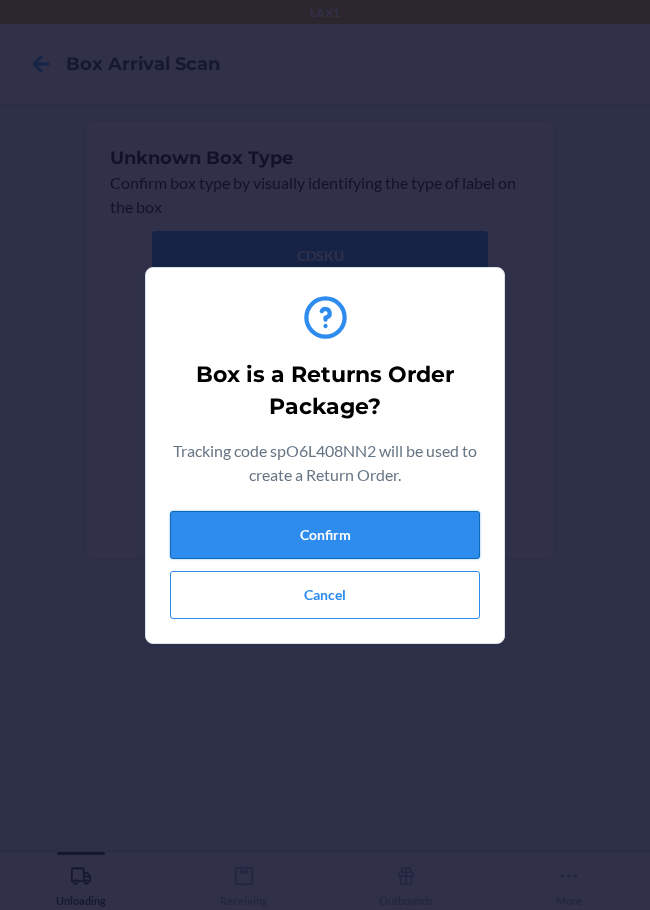 click on "Confirm" at bounding box center [325, 535] 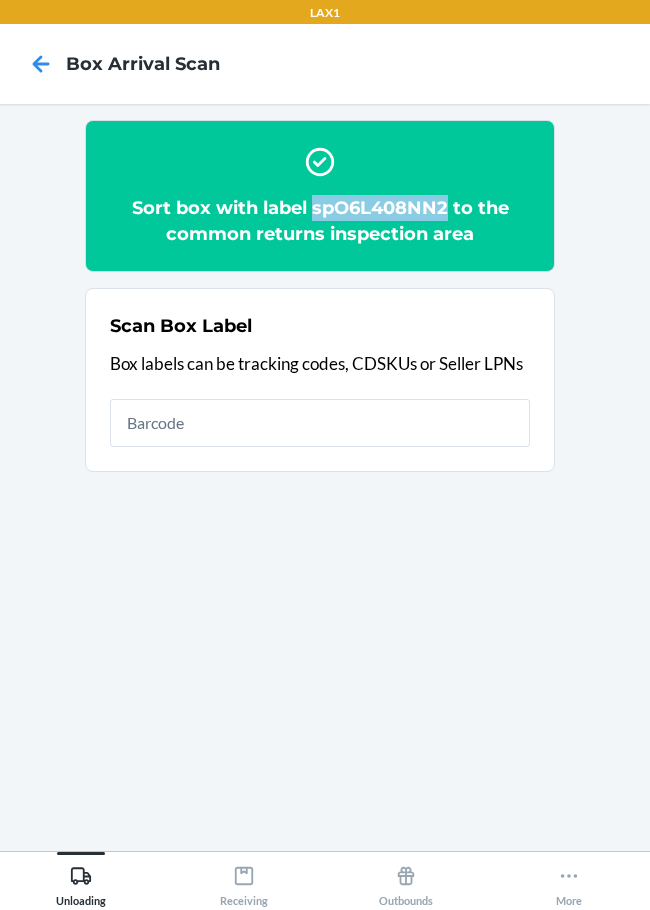 drag, startPoint x: 311, startPoint y: 211, endPoint x: 449, endPoint y: 217, distance: 138.13037 